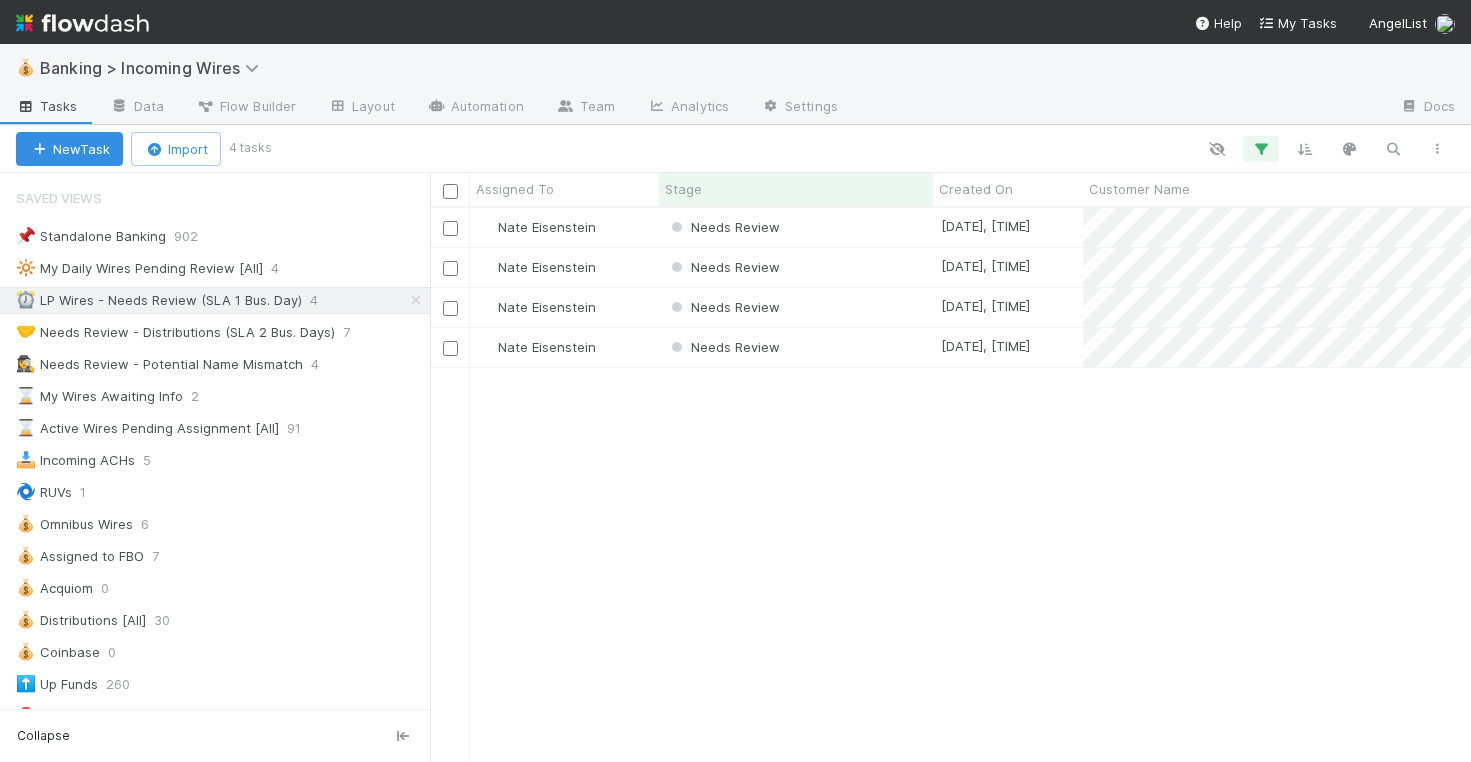 scroll, scrollTop: 0, scrollLeft: 0, axis: both 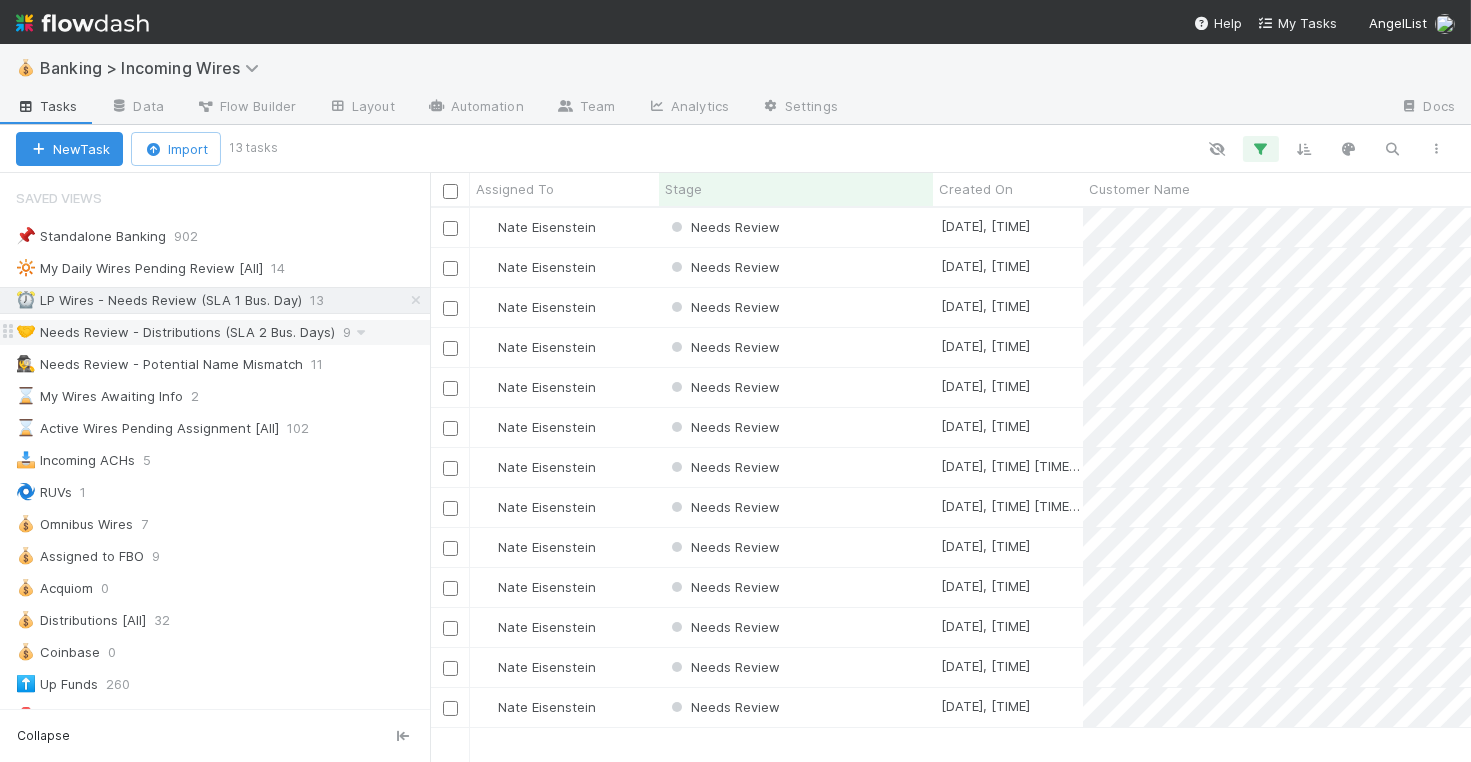 click on "🤝 Needs Review - Distributions (SLA 2 Bus. Days)" at bounding box center [175, 332] 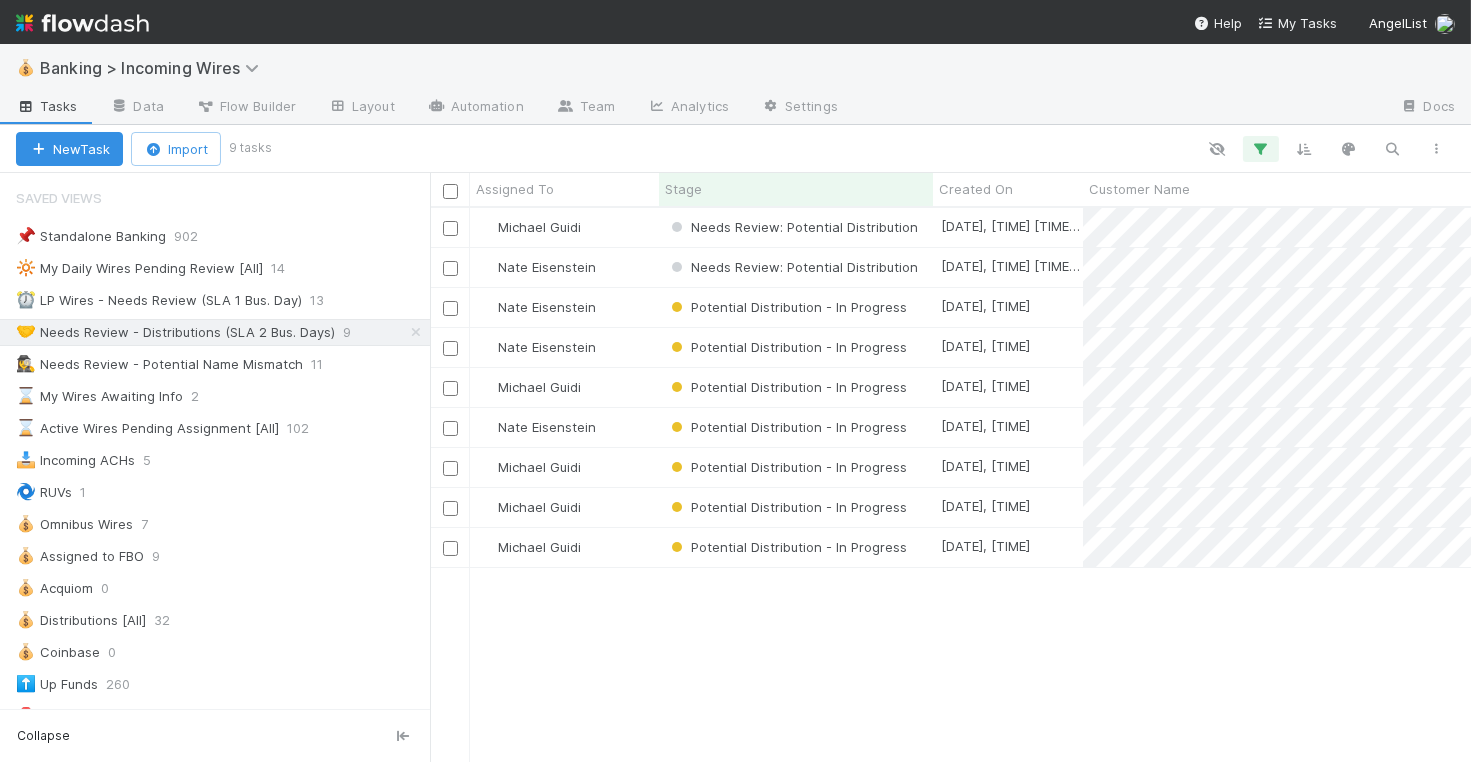 scroll, scrollTop: 1, scrollLeft: 1, axis: both 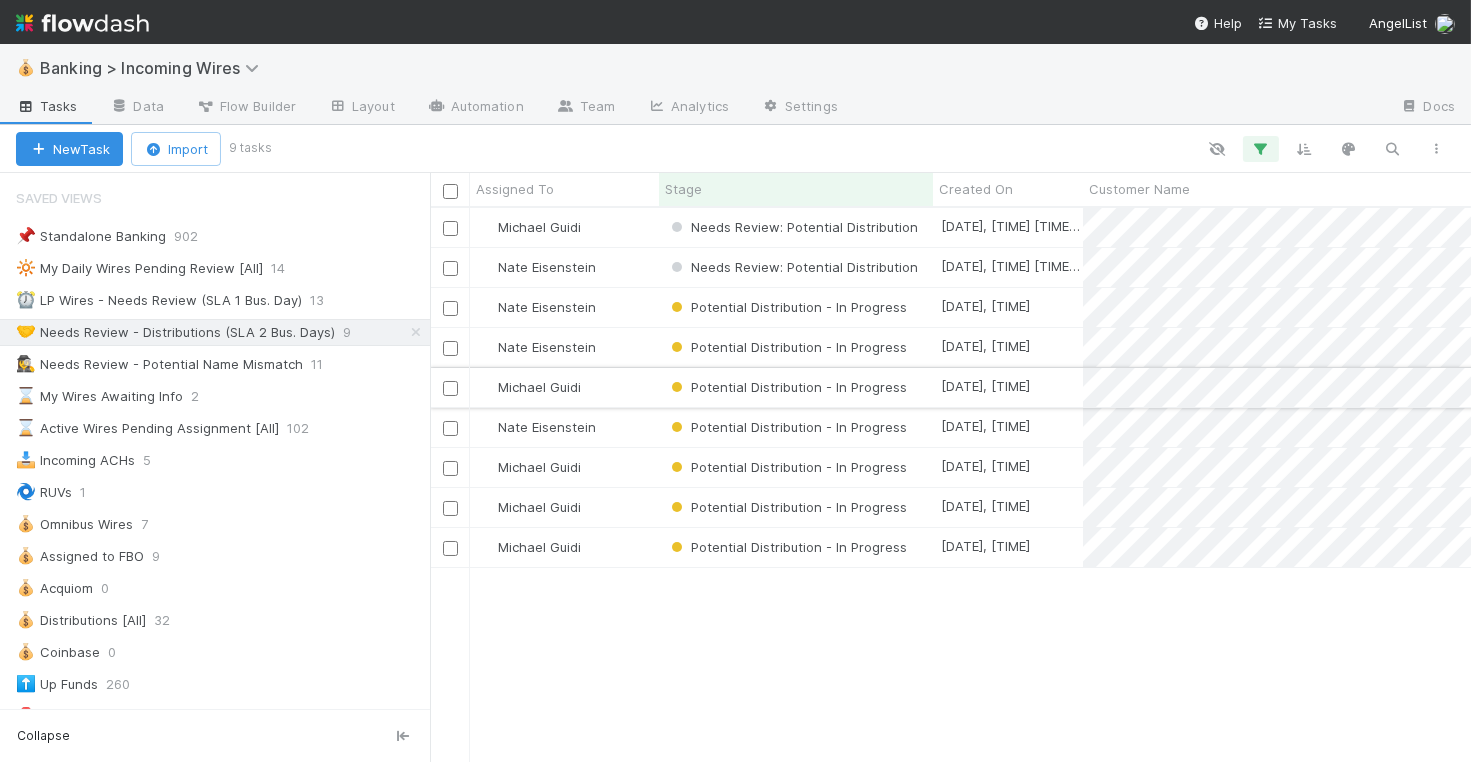 click on "Michael Guidi" at bounding box center (564, 387) 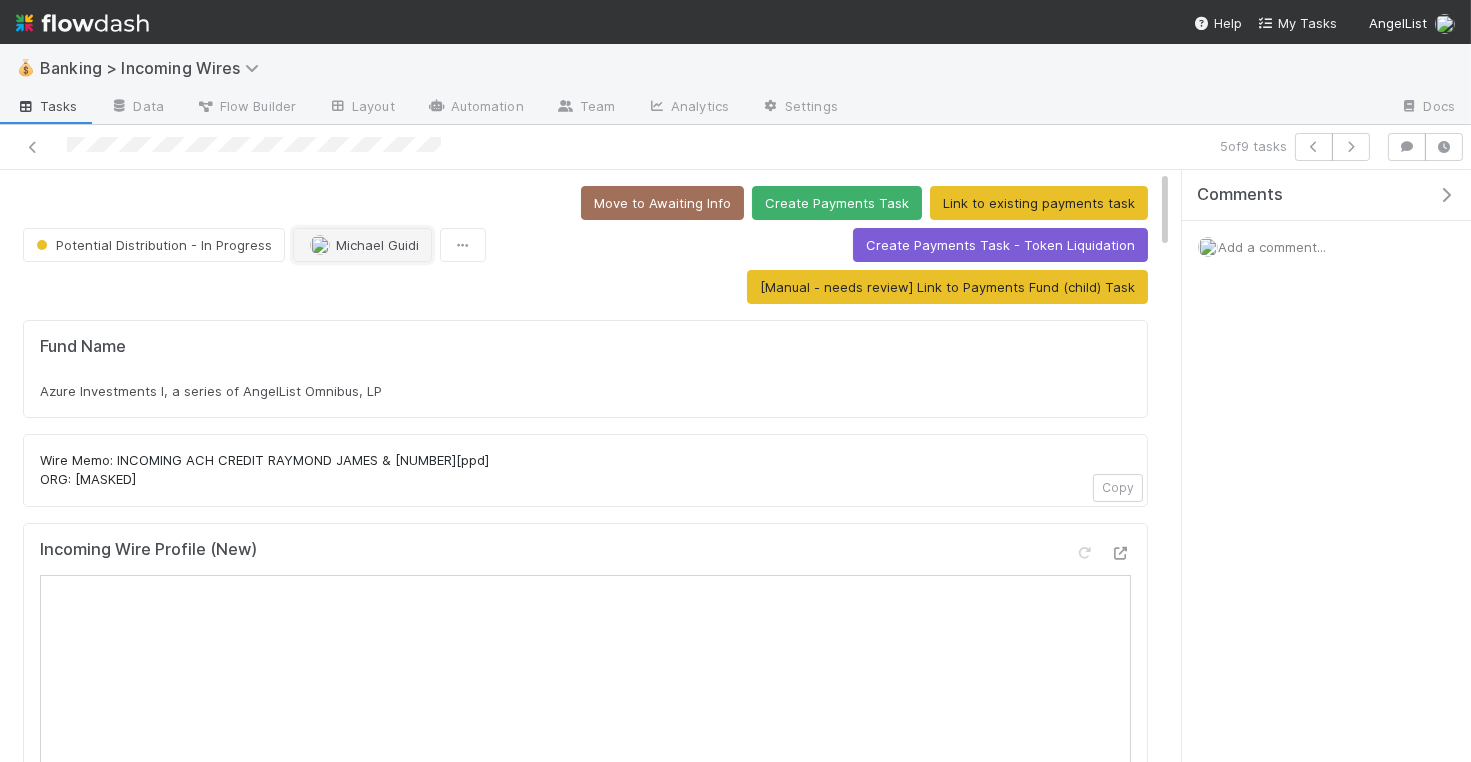 click on "Michael Guidi" at bounding box center (377, 245) 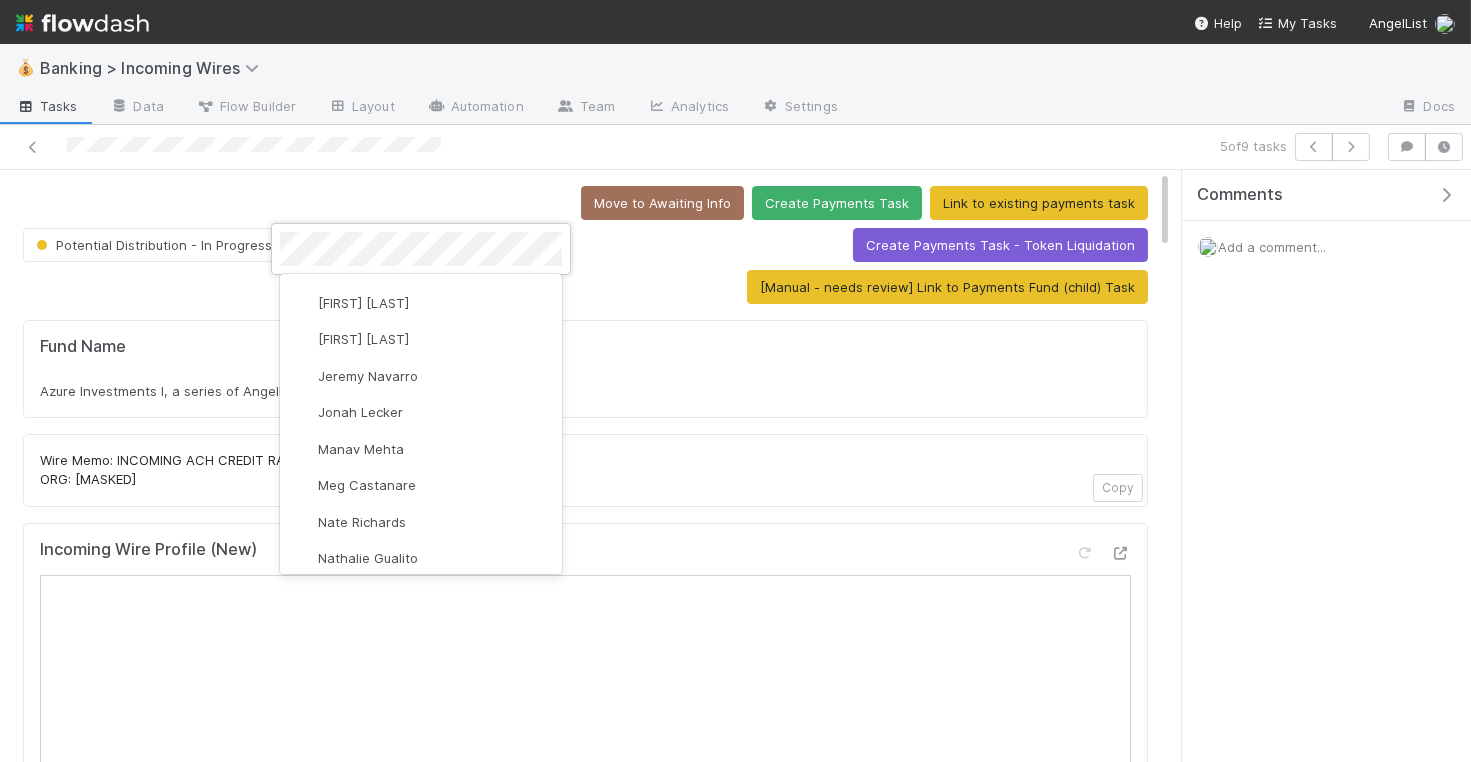 scroll, scrollTop: 0, scrollLeft: 0, axis: both 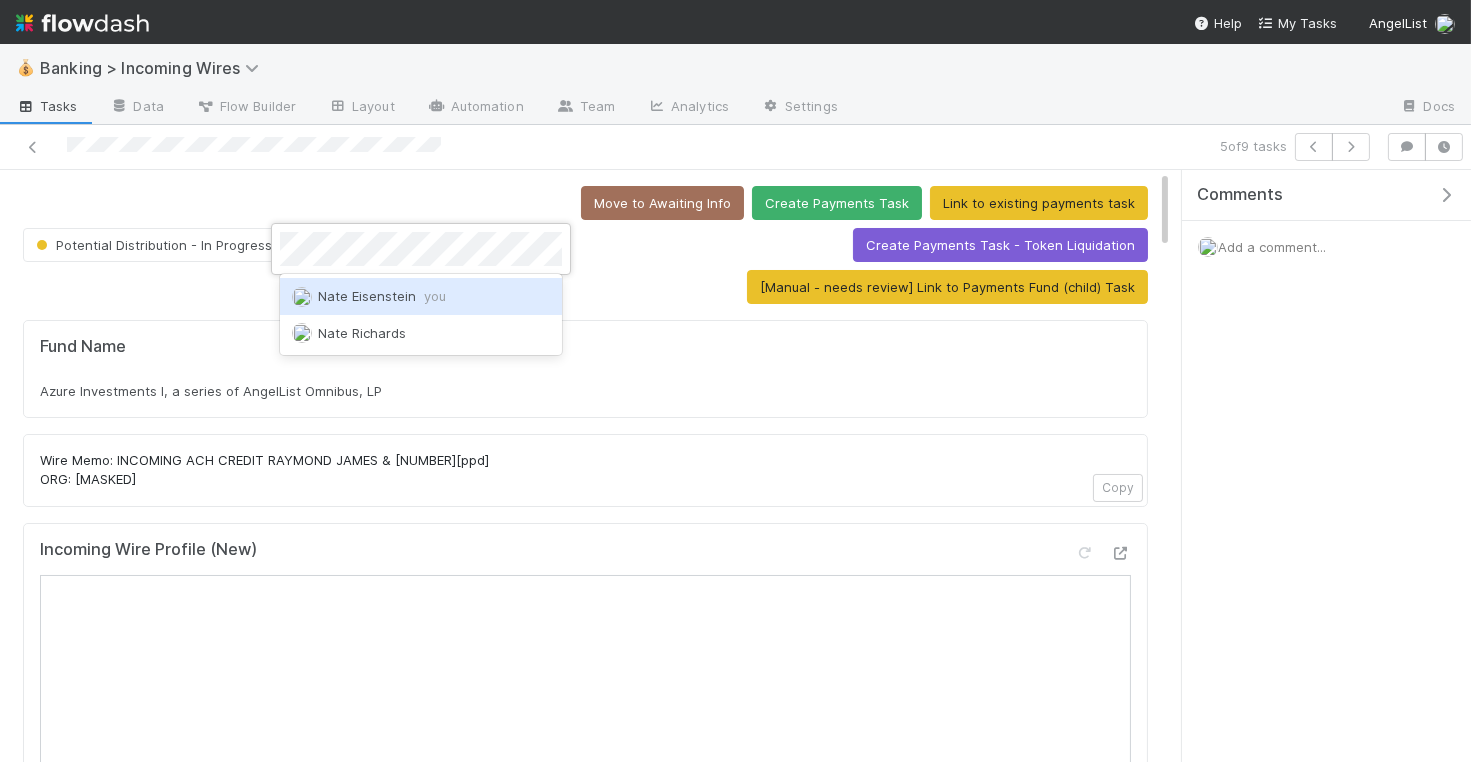 click on "Nate  Eisenstein you" at bounding box center [382, 296] 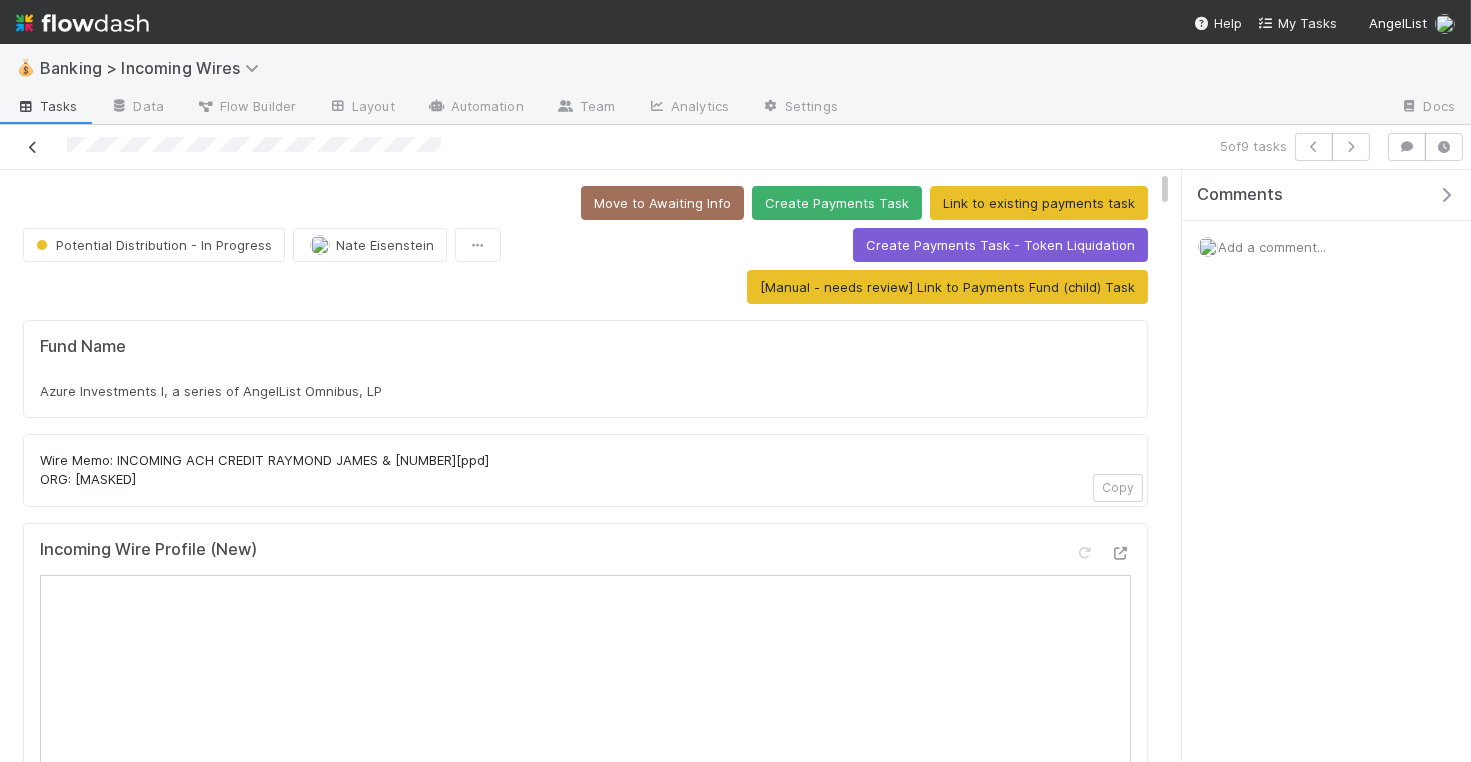 click at bounding box center [33, 147] 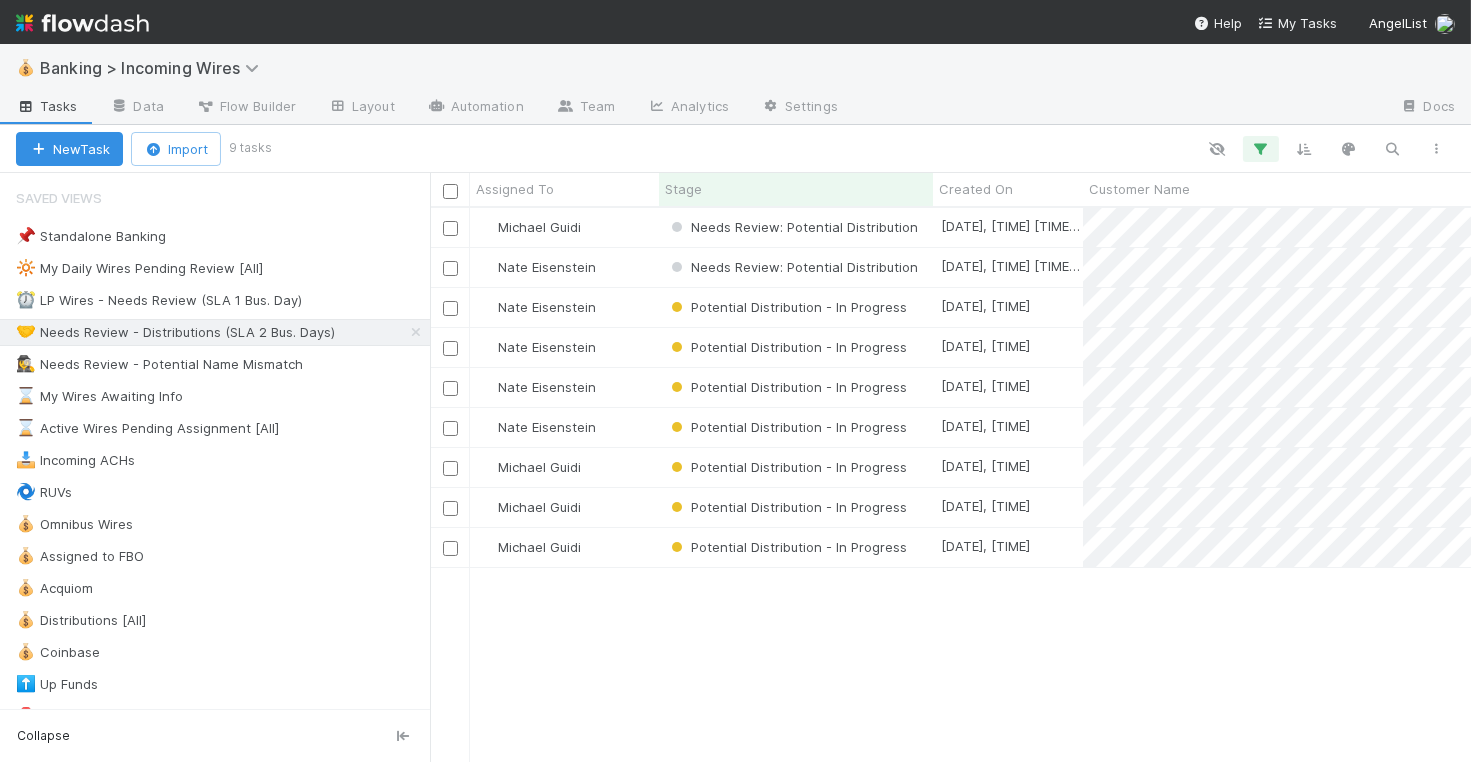scroll, scrollTop: 1, scrollLeft: 1, axis: both 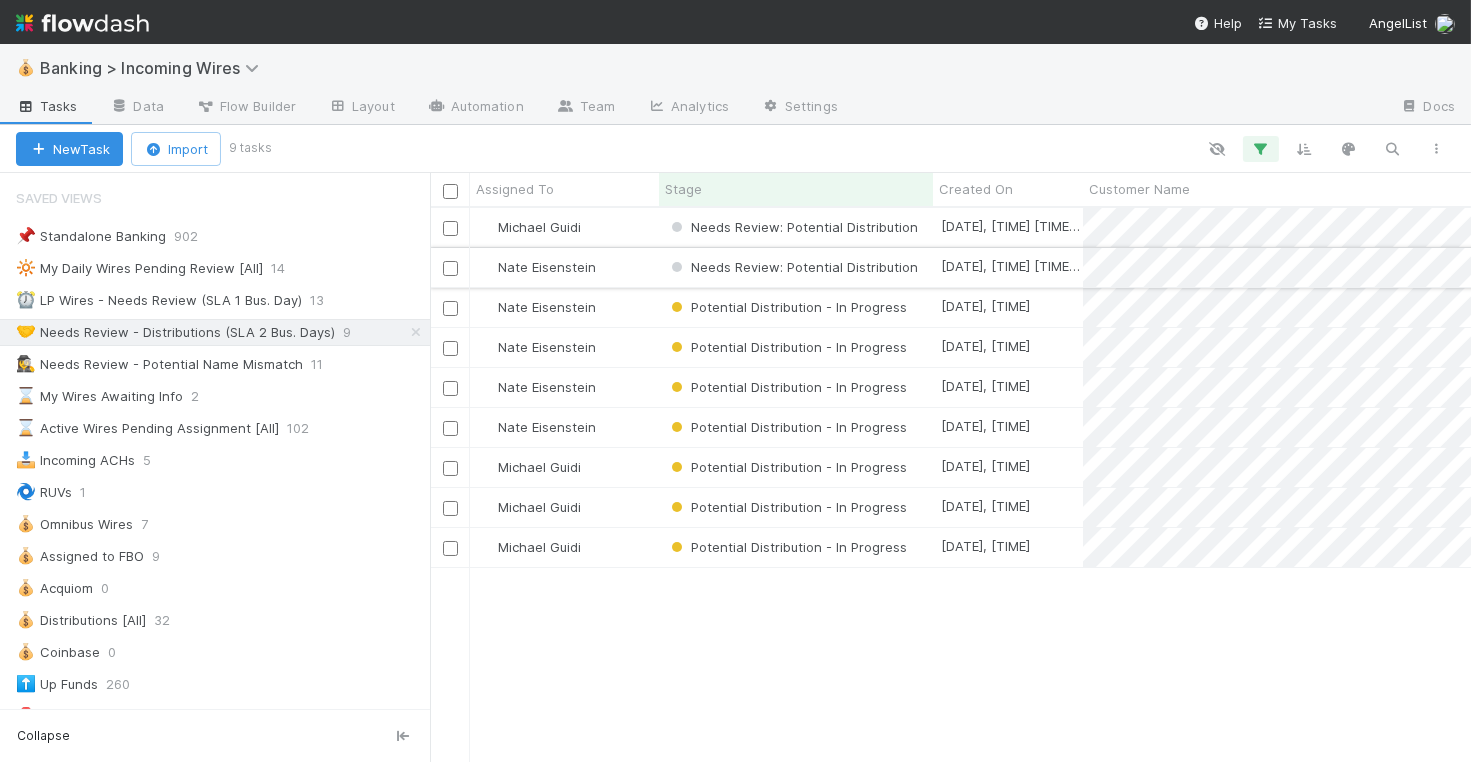 click on "Nate  Eisenstein" at bounding box center [564, 267] 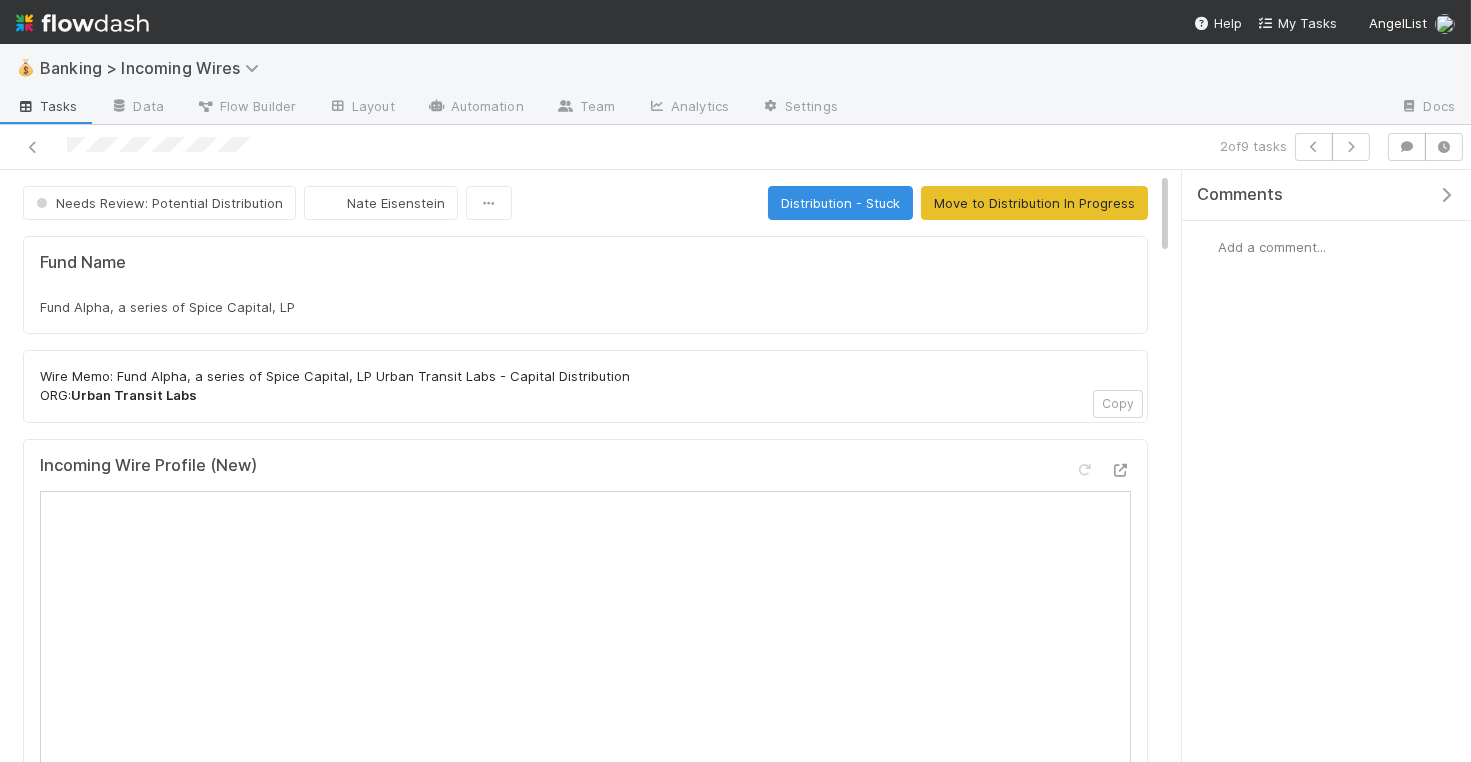 scroll, scrollTop: 11, scrollLeft: 0, axis: vertical 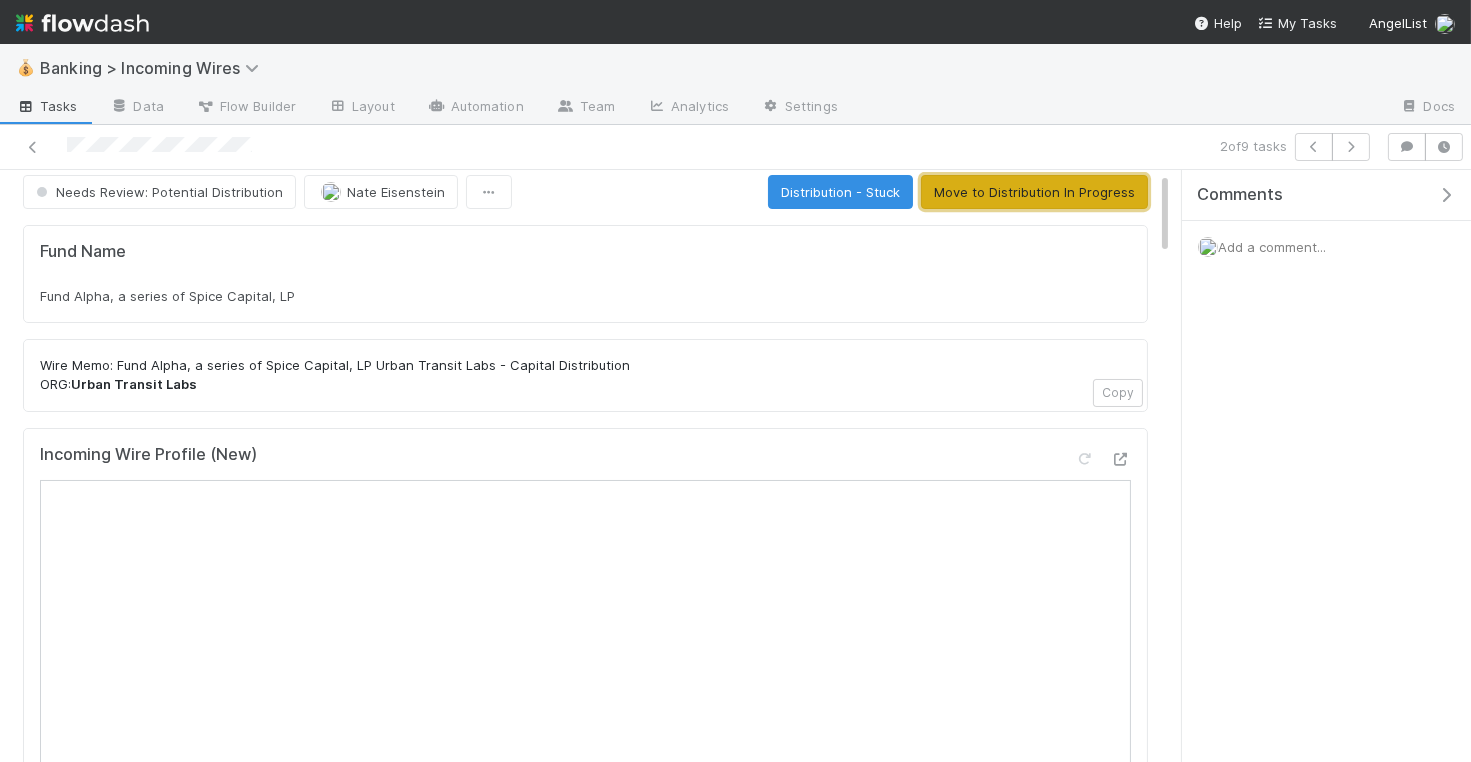 click on "Move to Distribution In Progress" at bounding box center [1034, 192] 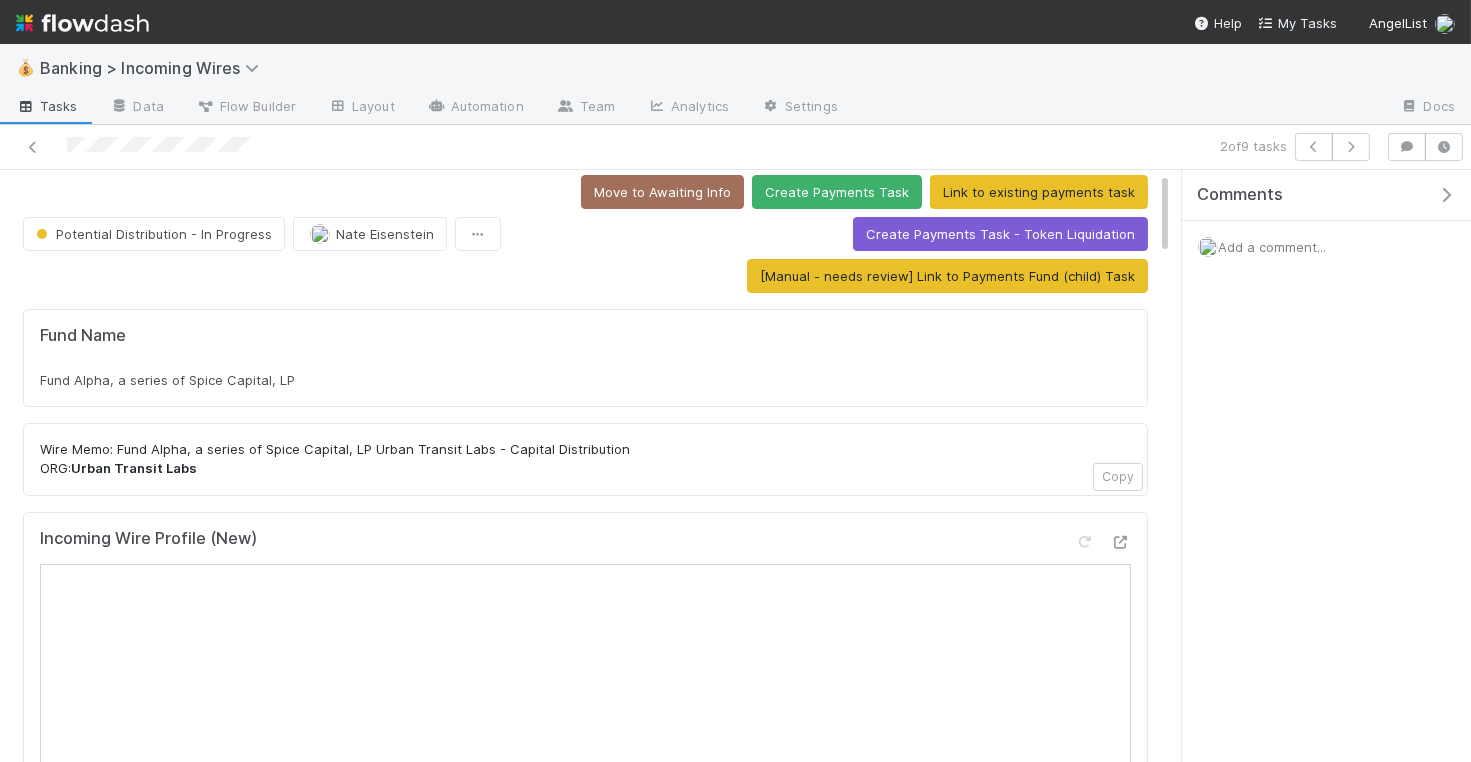 click on "Fund Alpha, a series of Spice Capital, LP" at bounding box center (585, 380) 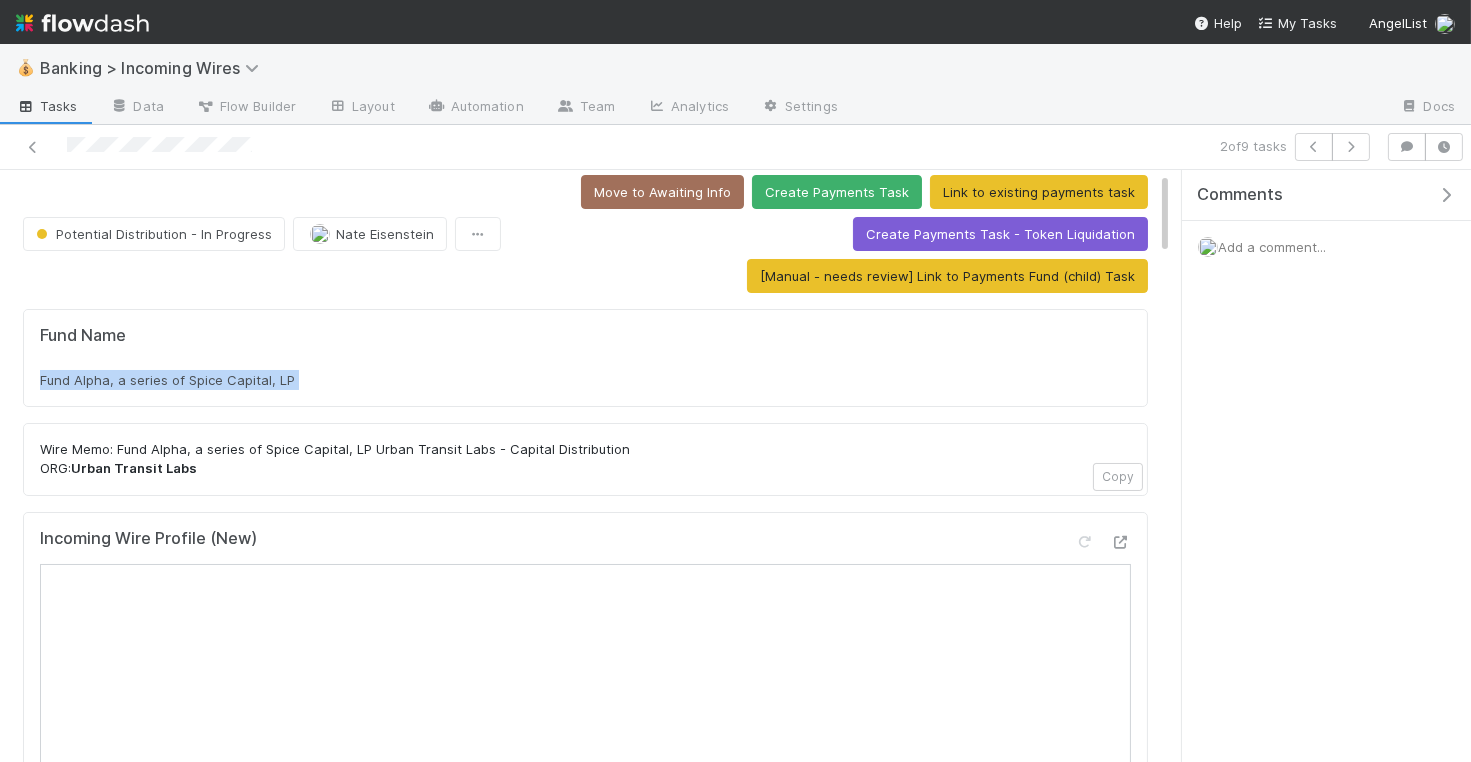 click on "Fund Alpha, a series of Spice Capital, LP" at bounding box center (585, 380) 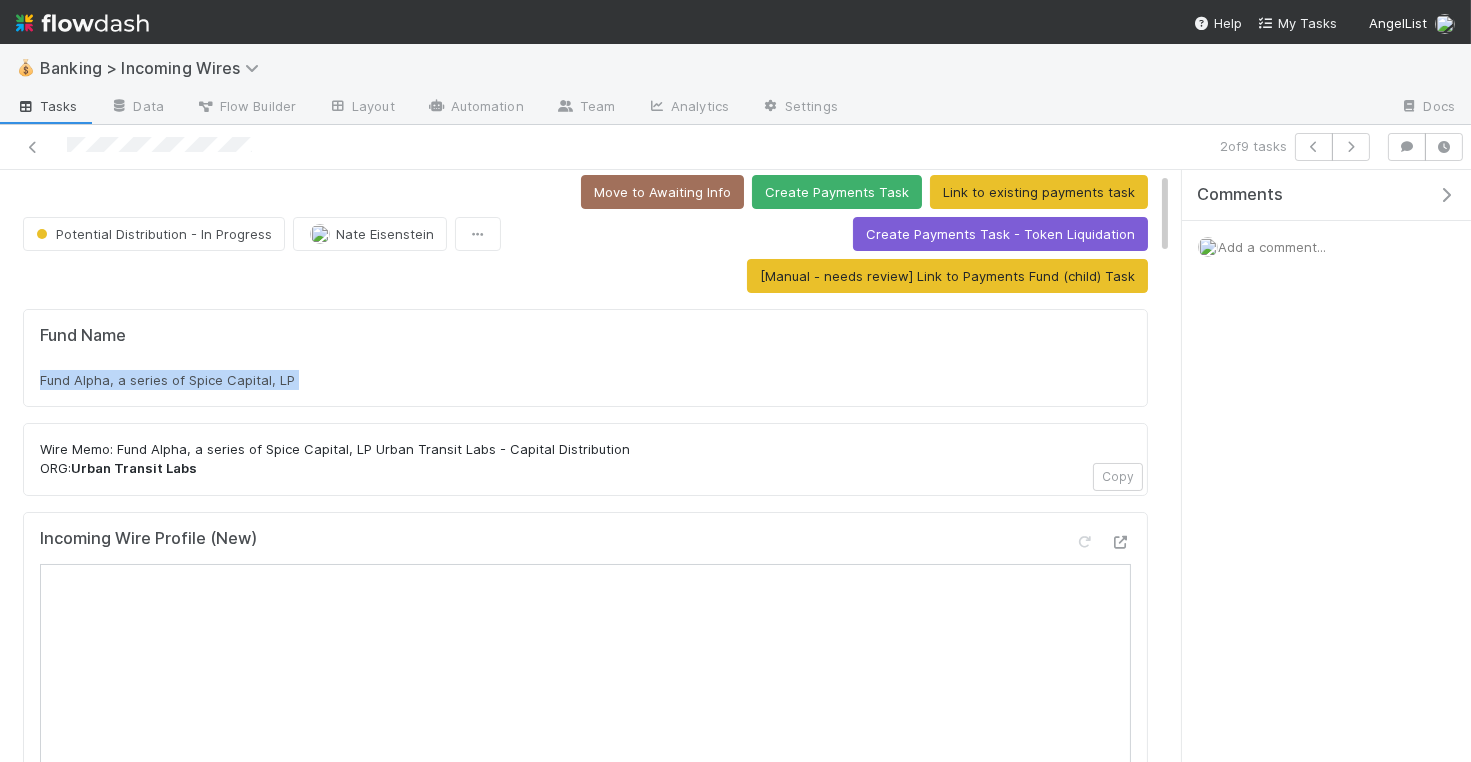 copy on "Fund Alpha, a series of Spice Capital, LP" 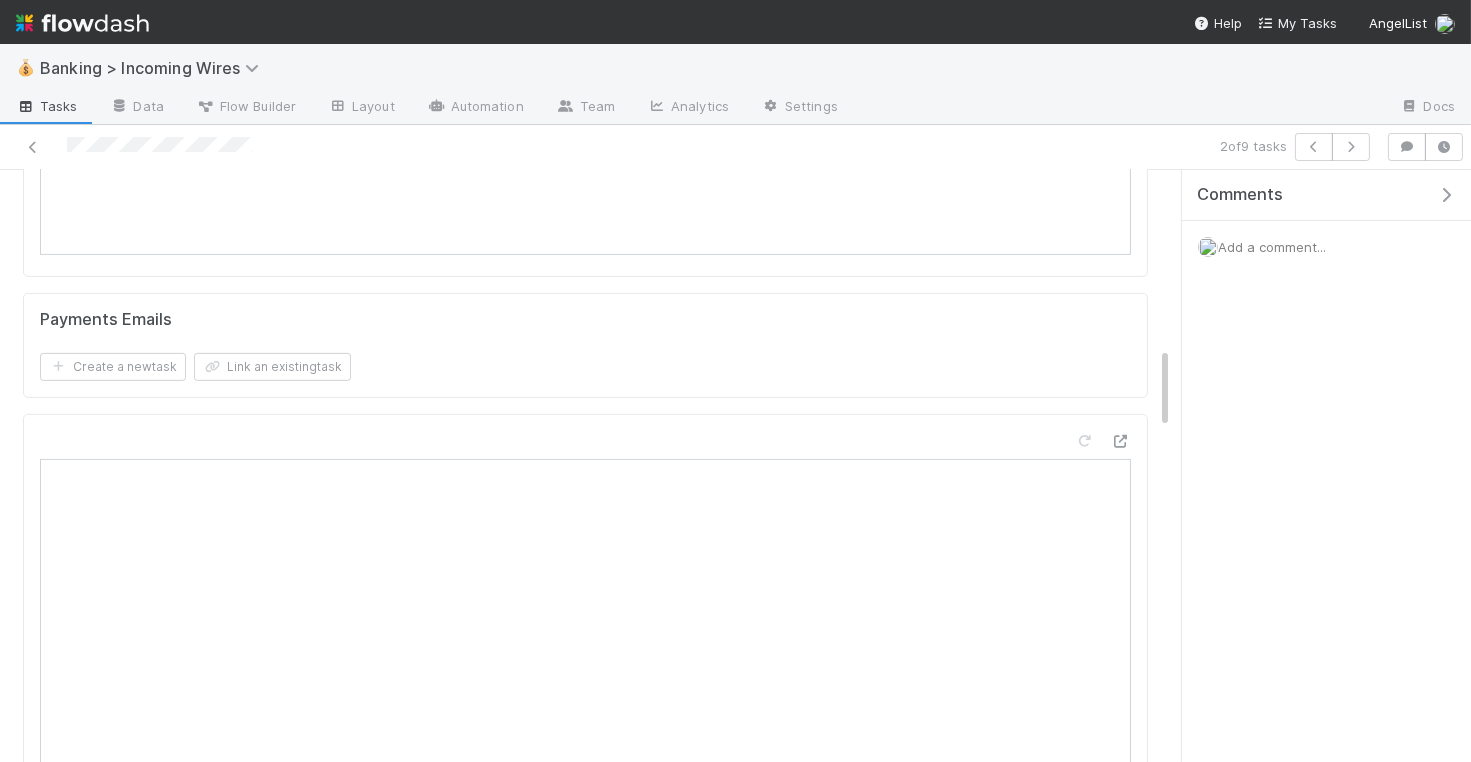 scroll, scrollTop: 1431, scrollLeft: 0, axis: vertical 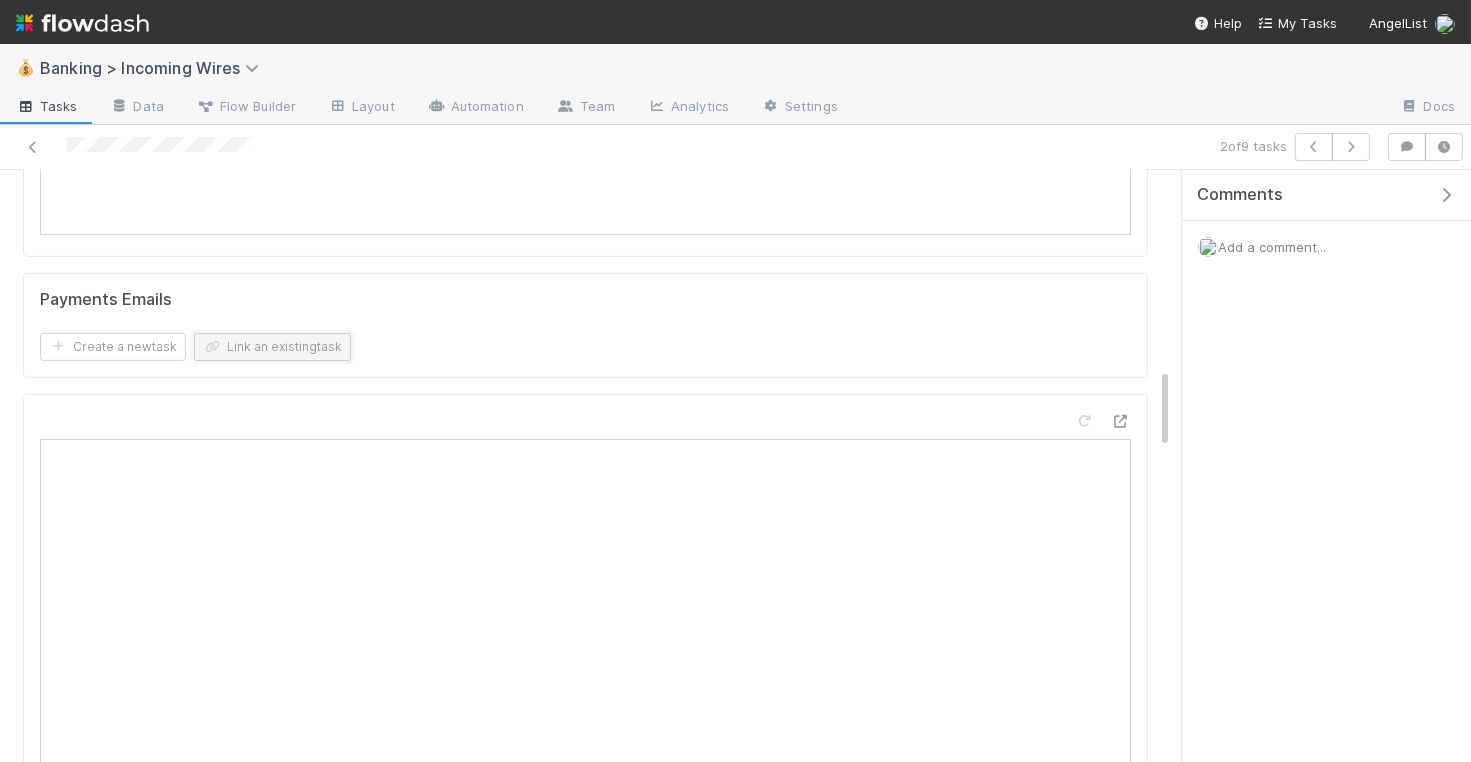 click on "Link an existing  task" at bounding box center [272, 347] 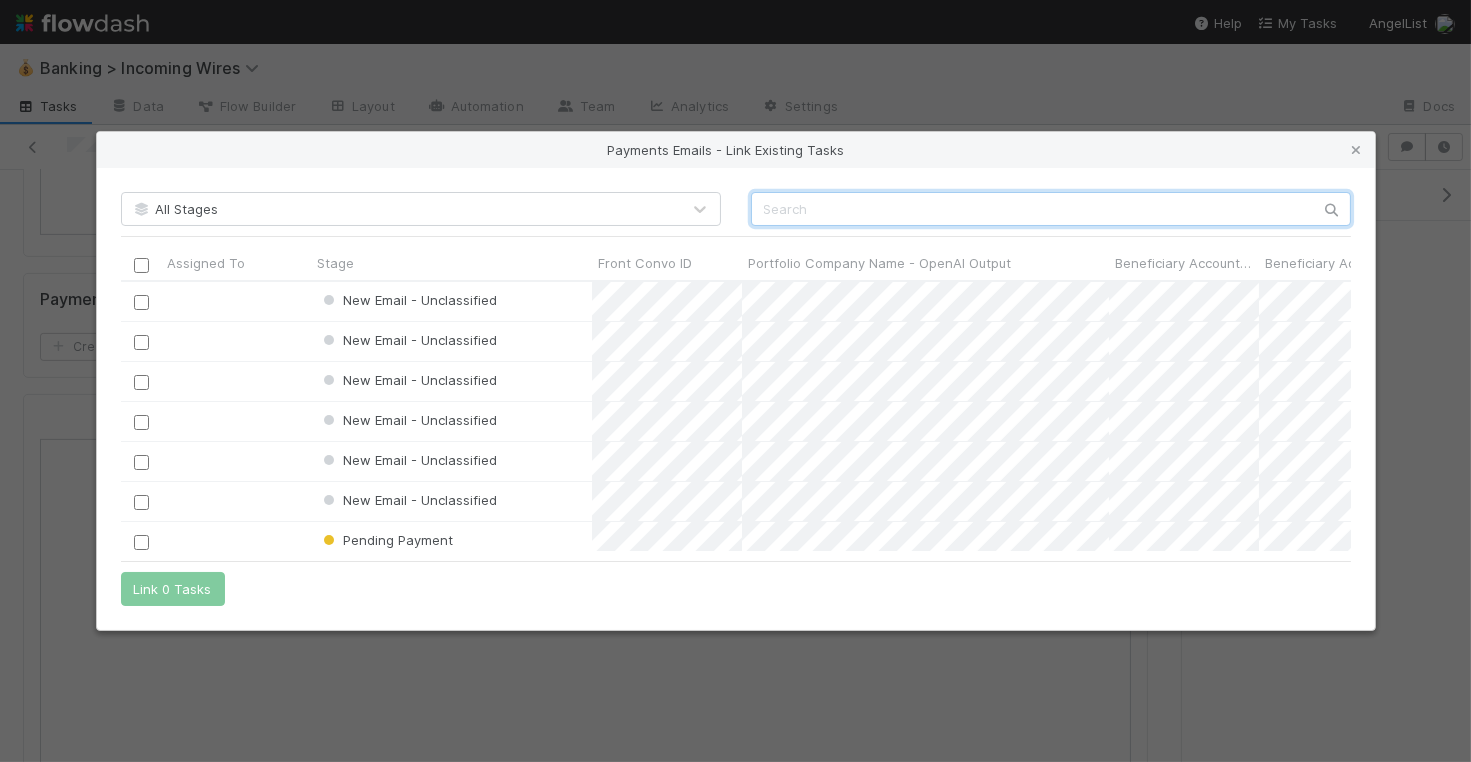 scroll, scrollTop: 1, scrollLeft: 1, axis: both 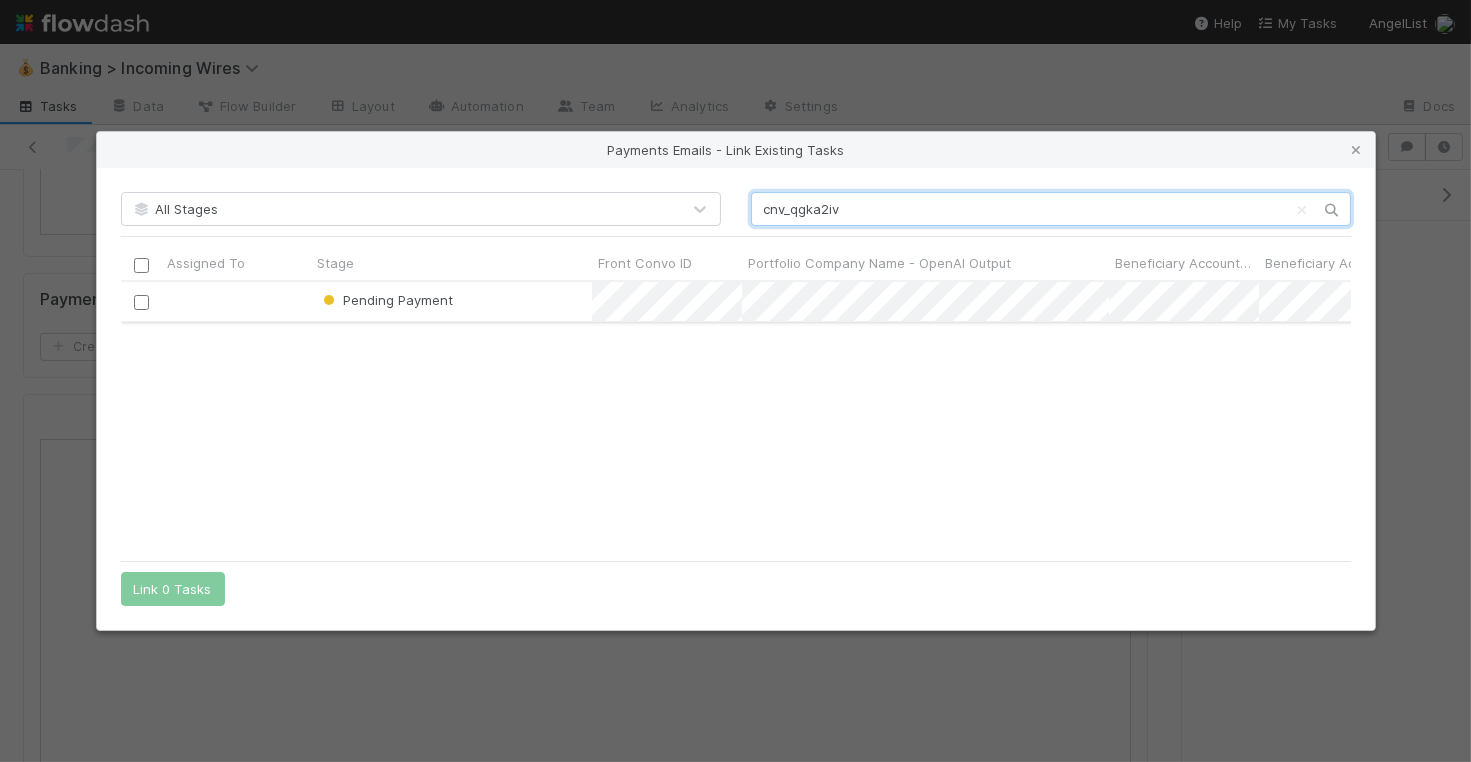 type on "cnv_qgka2iv" 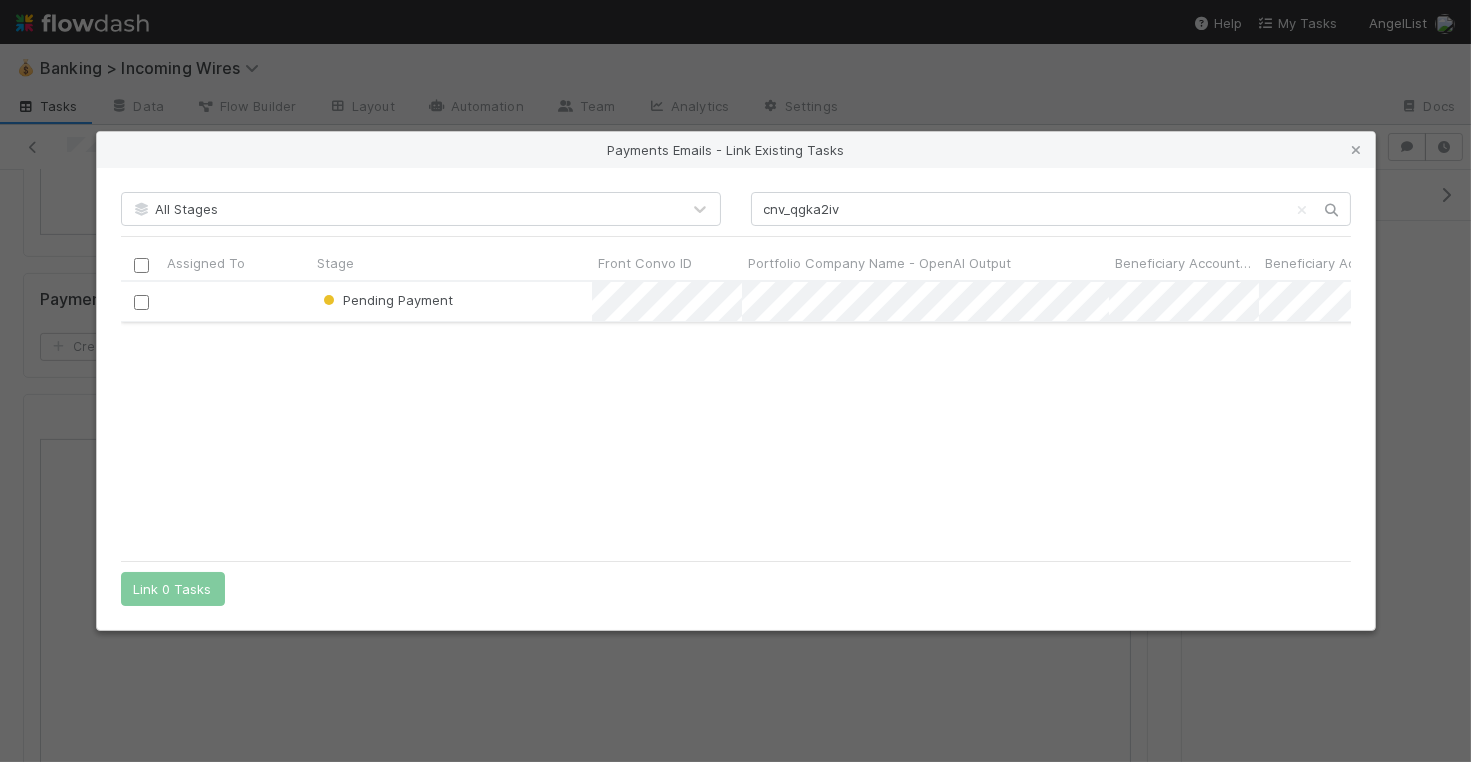 click at bounding box center [140, 302] 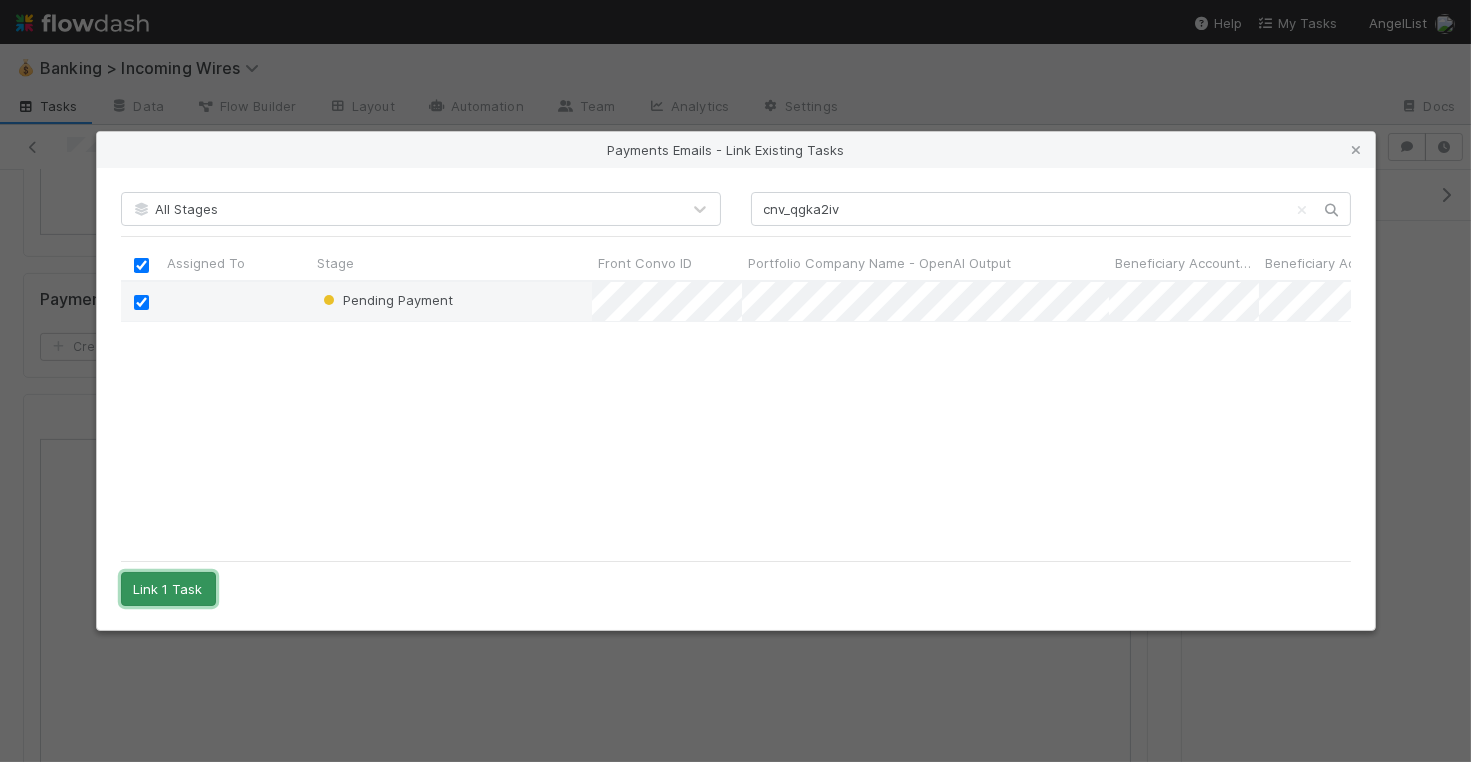 drag, startPoint x: 141, startPoint y: 595, endPoint x: 163, endPoint y: 533, distance: 65.78754 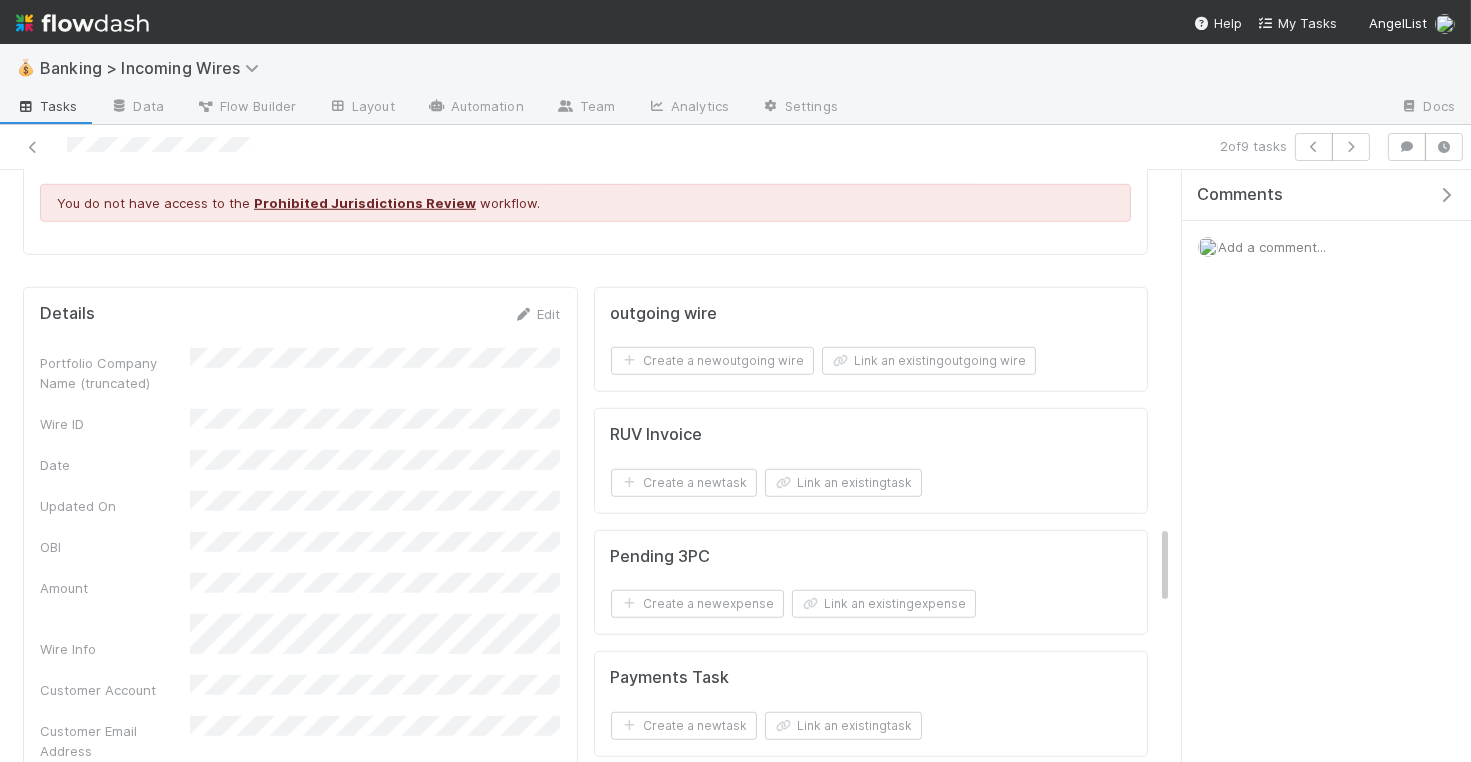 scroll, scrollTop: 2692, scrollLeft: 0, axis: vertical 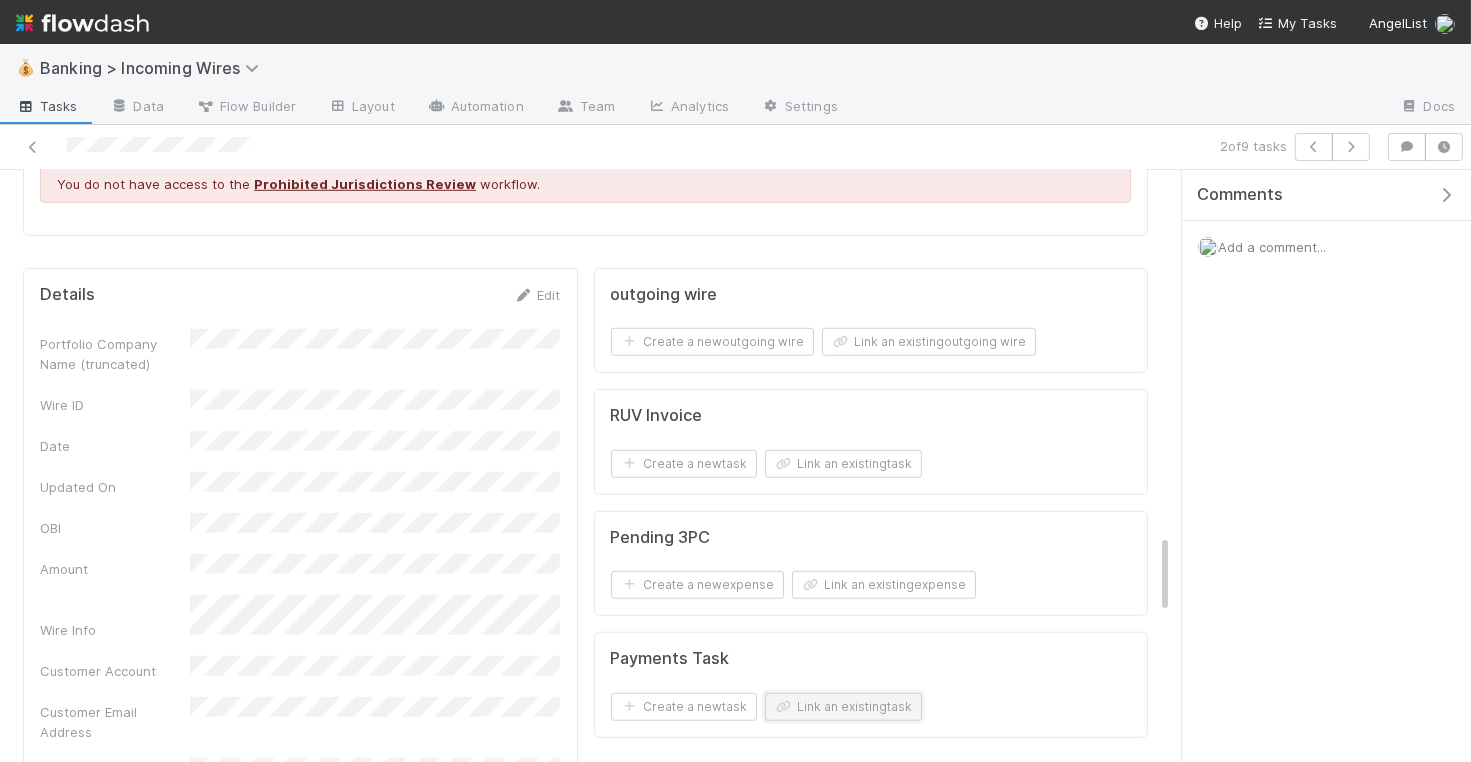 click on "Link an existing  task" at bounding box center (843, 707) 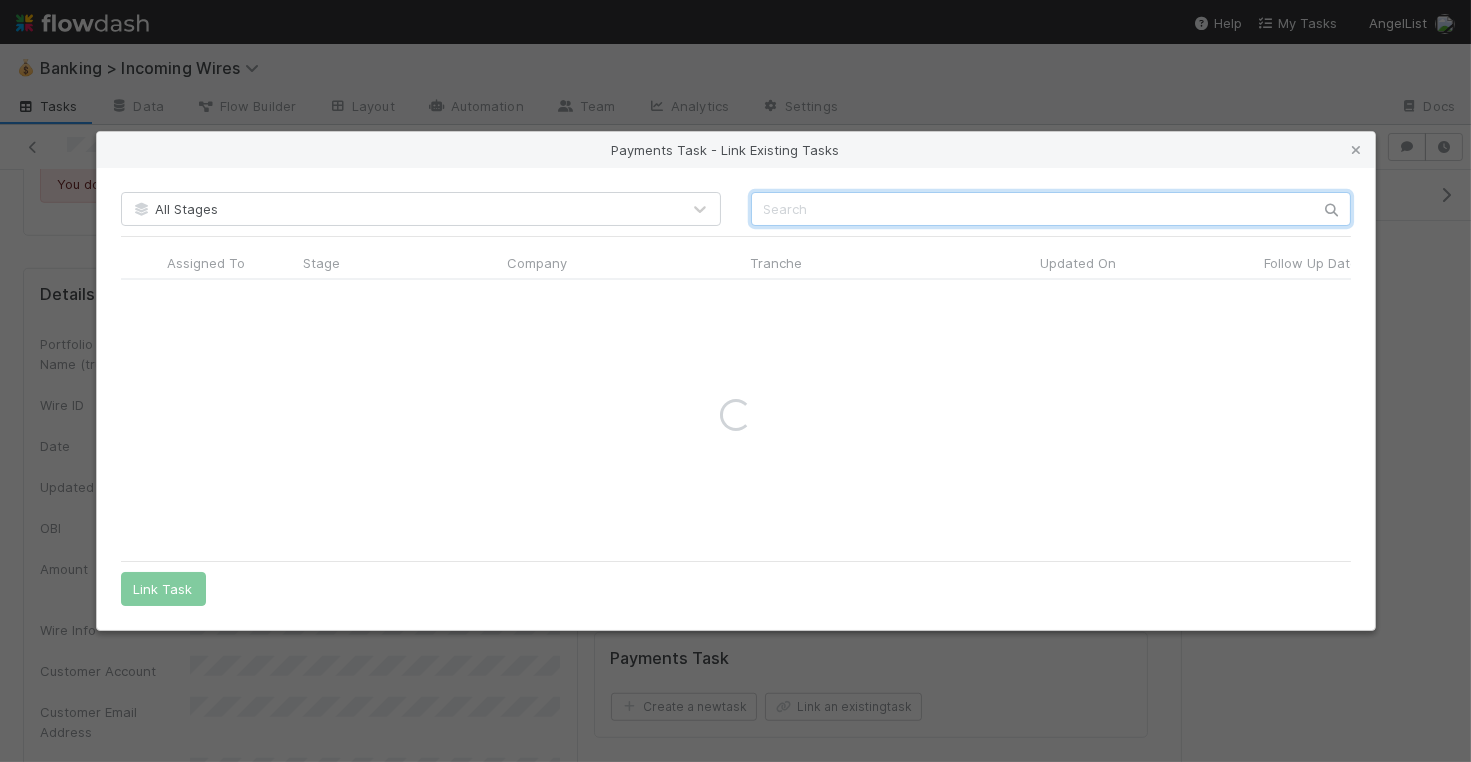 click at bounding box center [1051, 209] 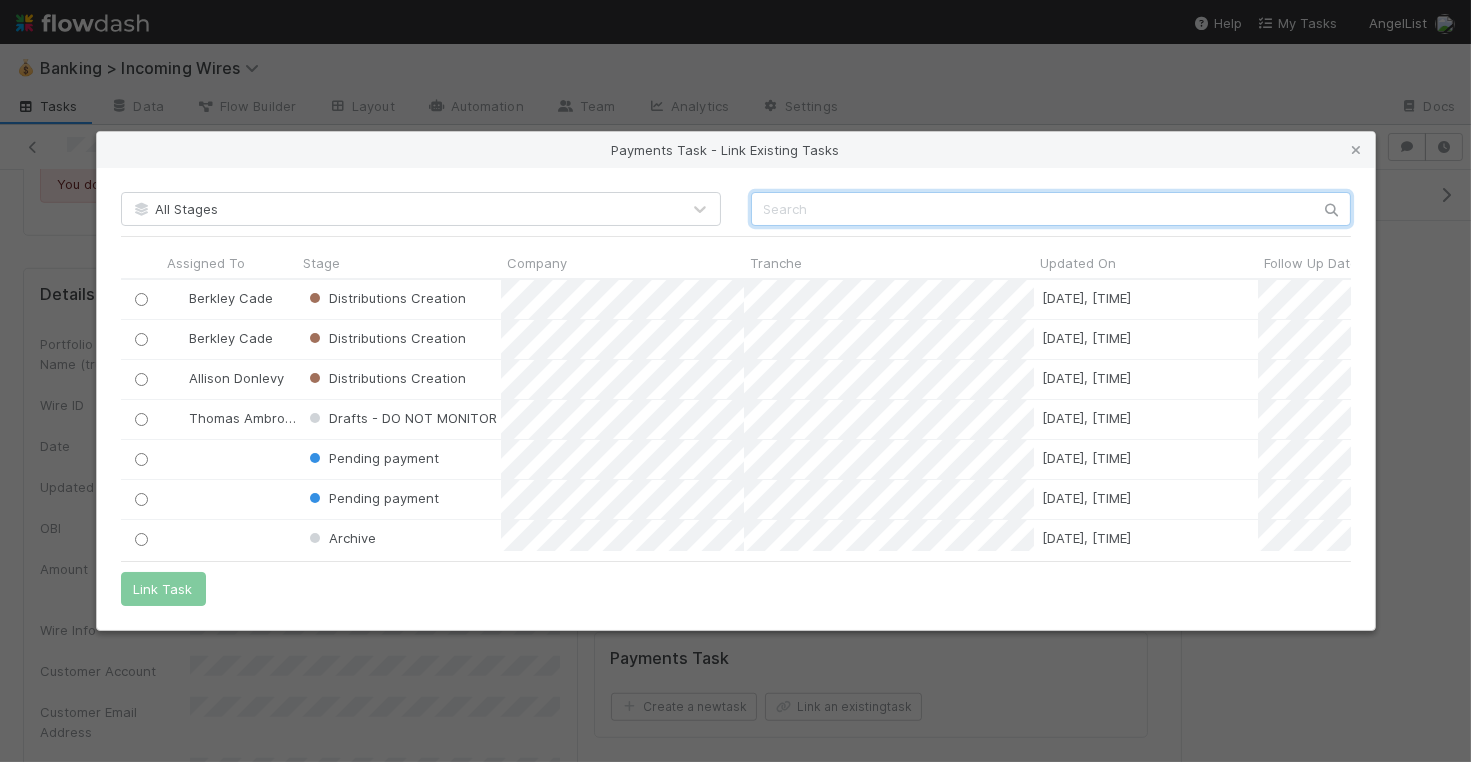 scroll, scrollTop: 1, scrollLeft: 1, axis: both 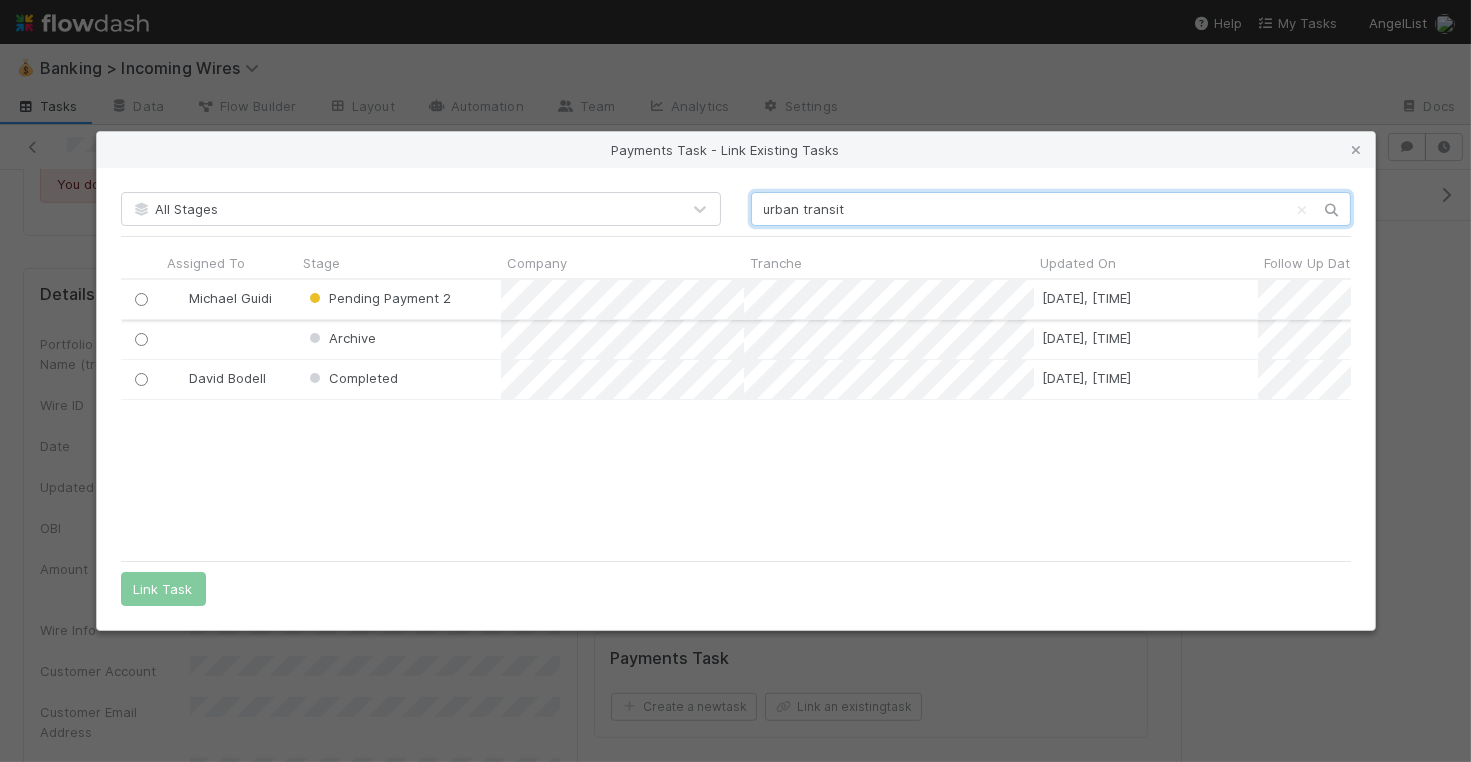 type on "urban transit" 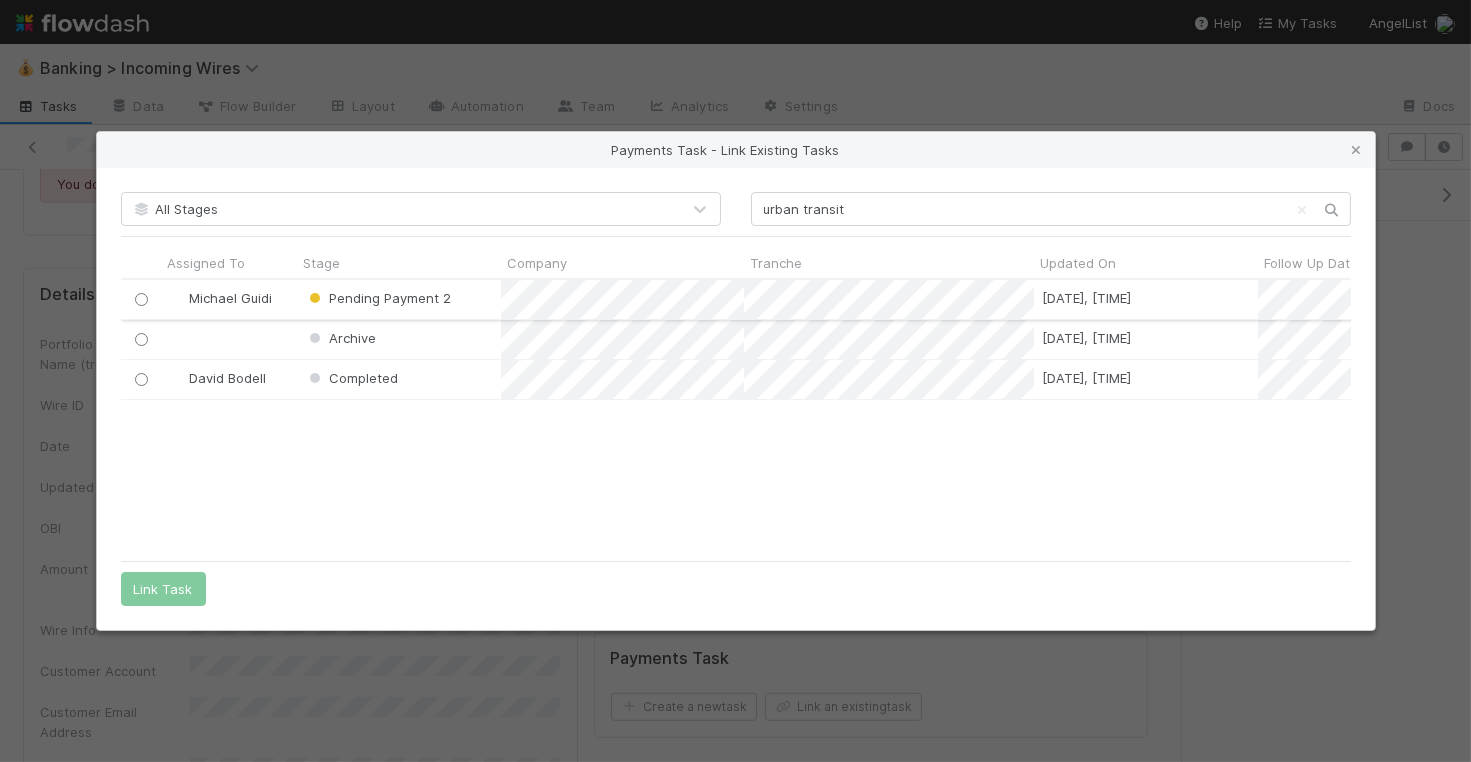 click at bounding box center [140, 299] 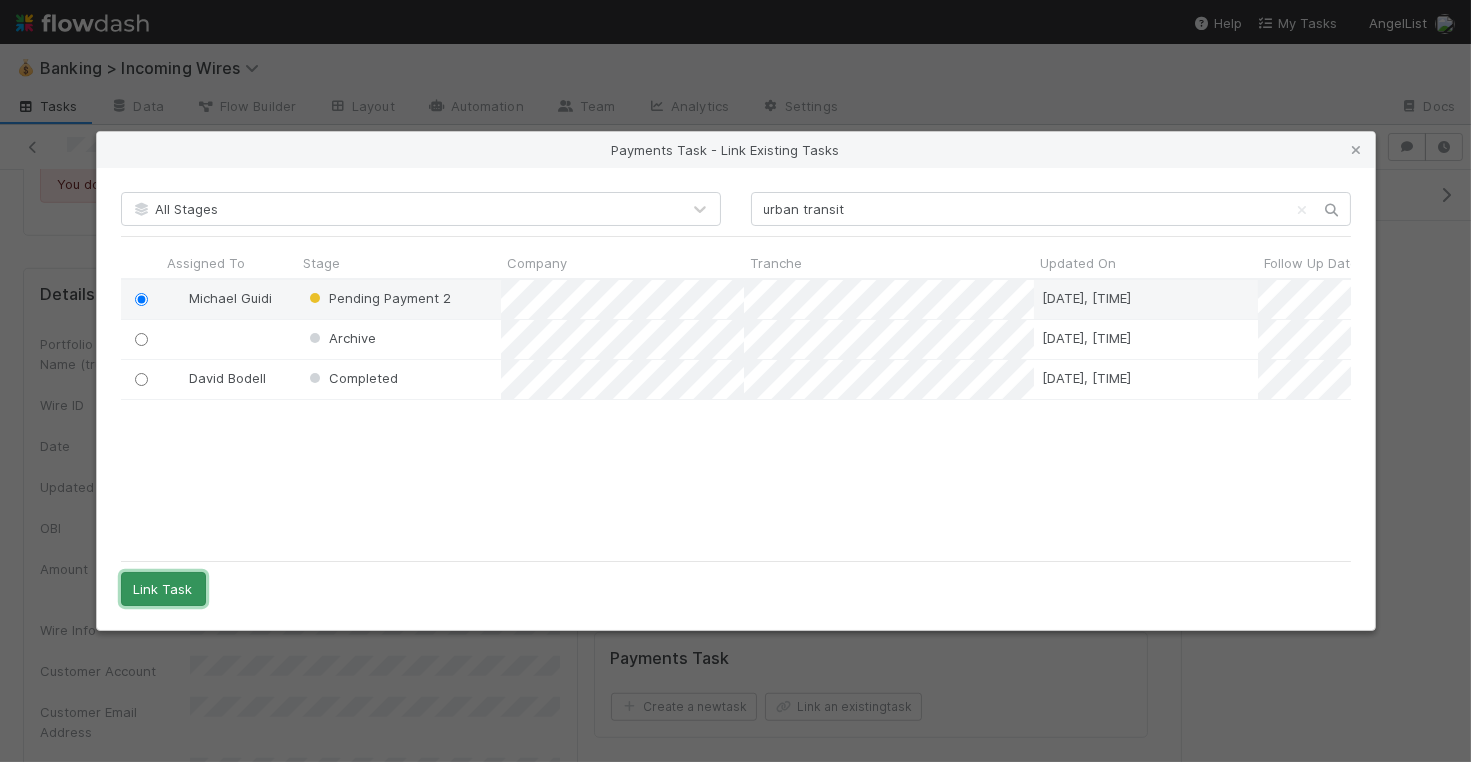 click on "Link   Task" at bounding box center [163, 589] 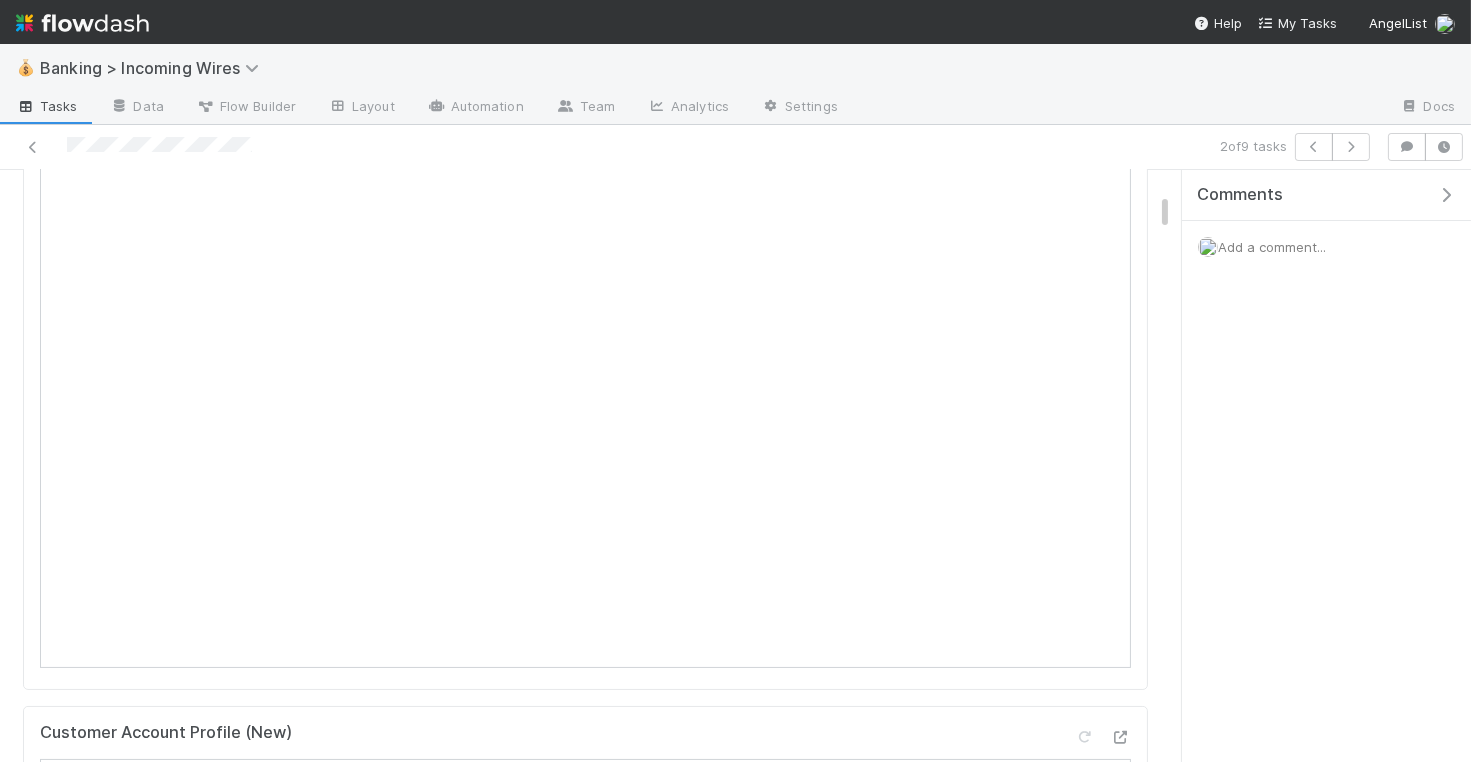 scroll, scrollTop: 390, scrollLeft: 0, axis: vertical 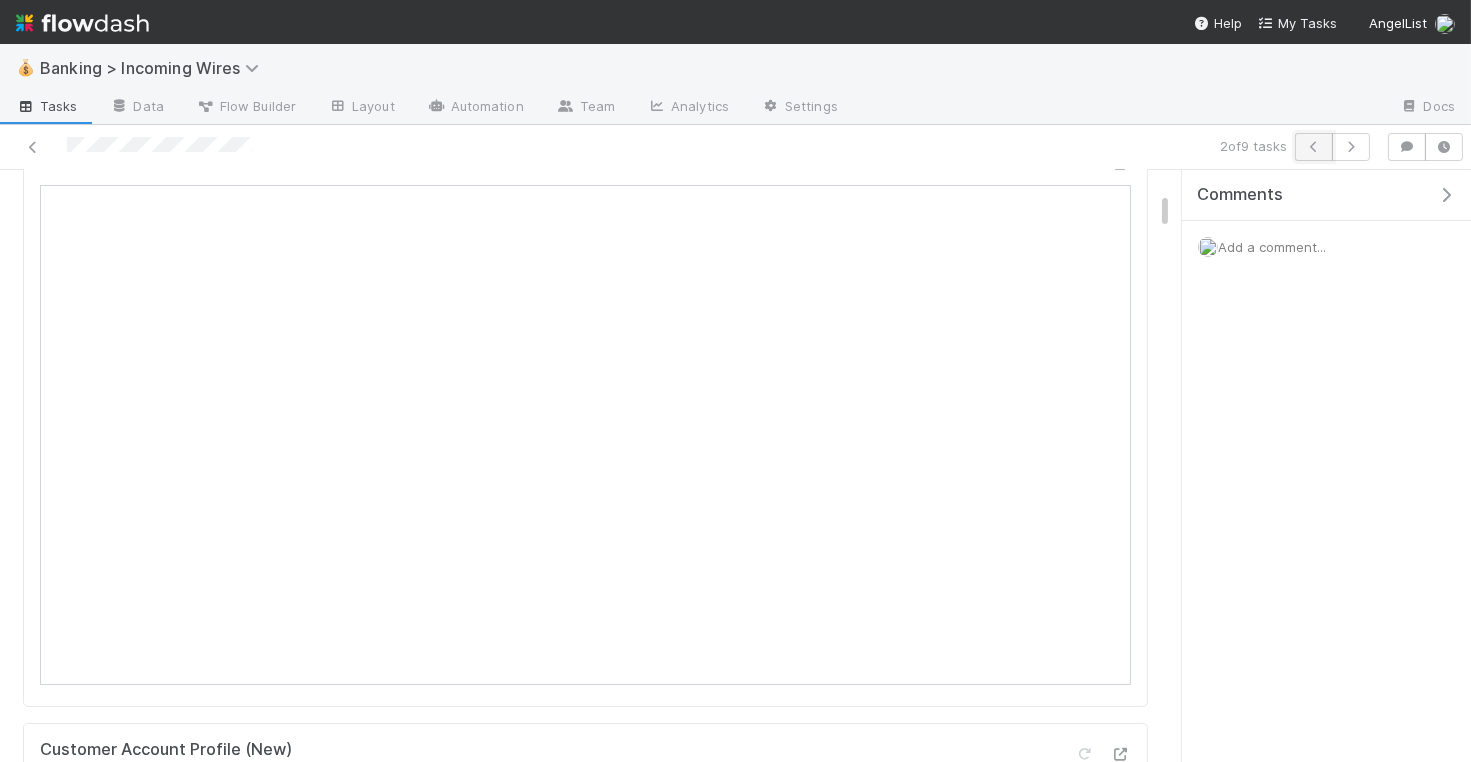 click at bounding box center [1314, 147] 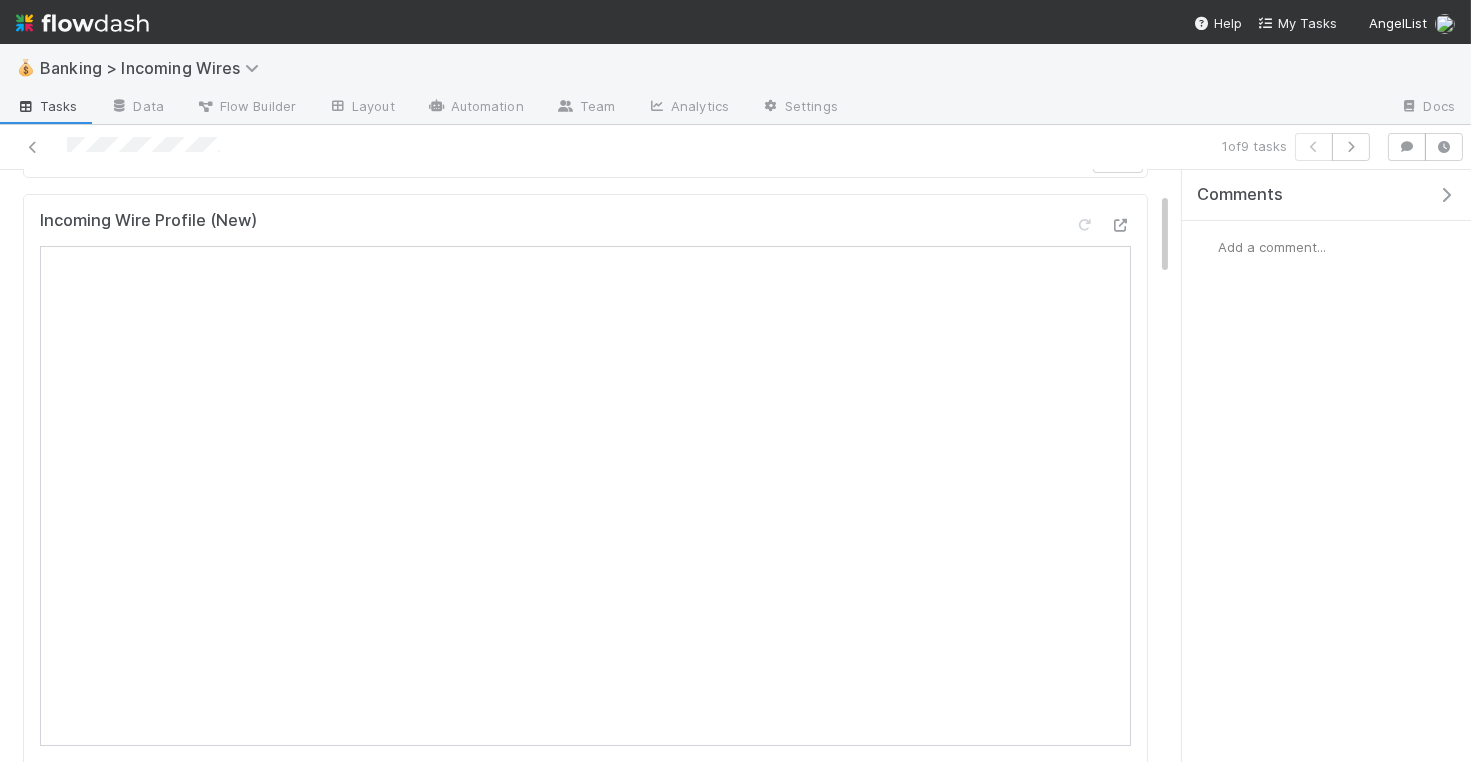 scroll, scrollTop: 0, scrollLeft: 0, axis: both 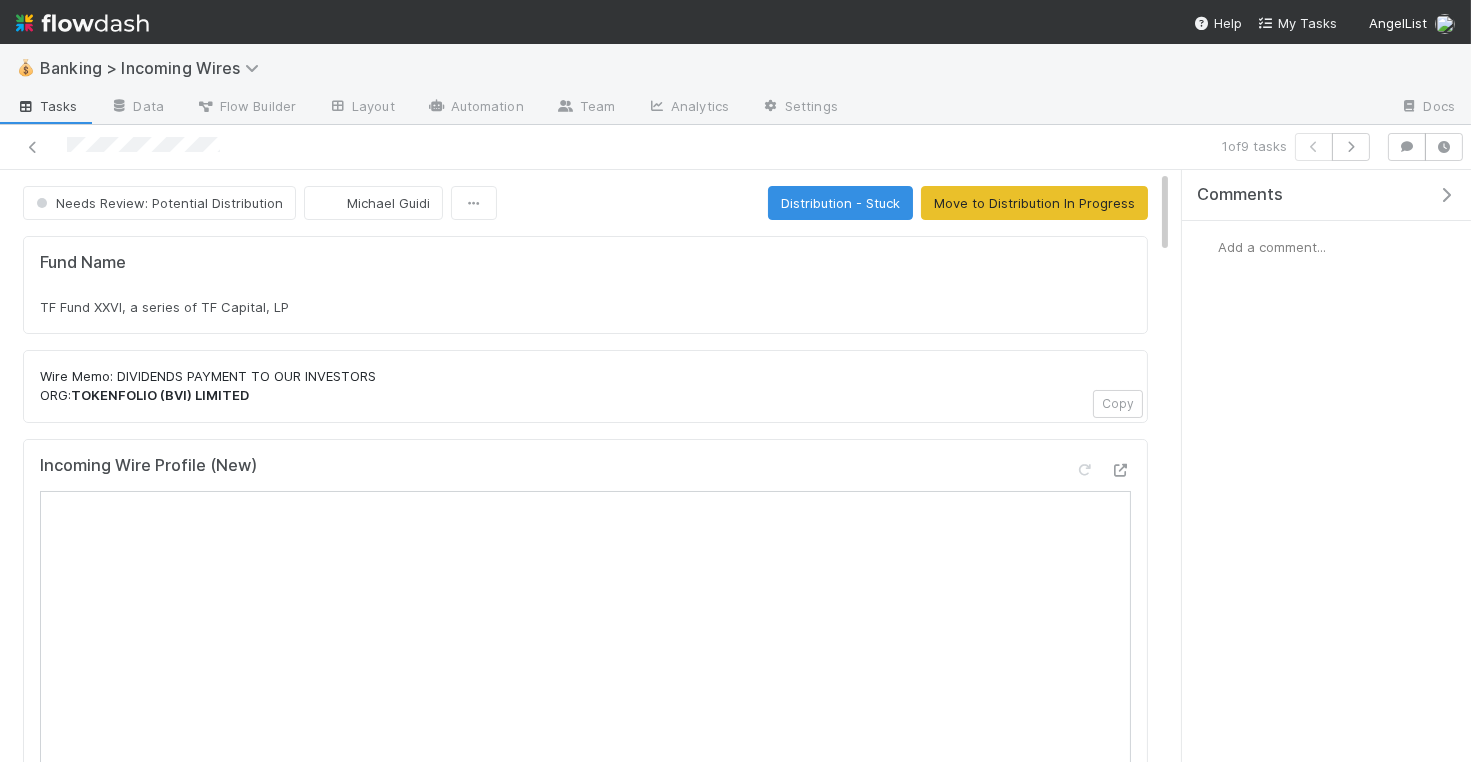 click on "TF Fund XXVI, a series of TF Capital, LP" at bounding box center (585, 307) 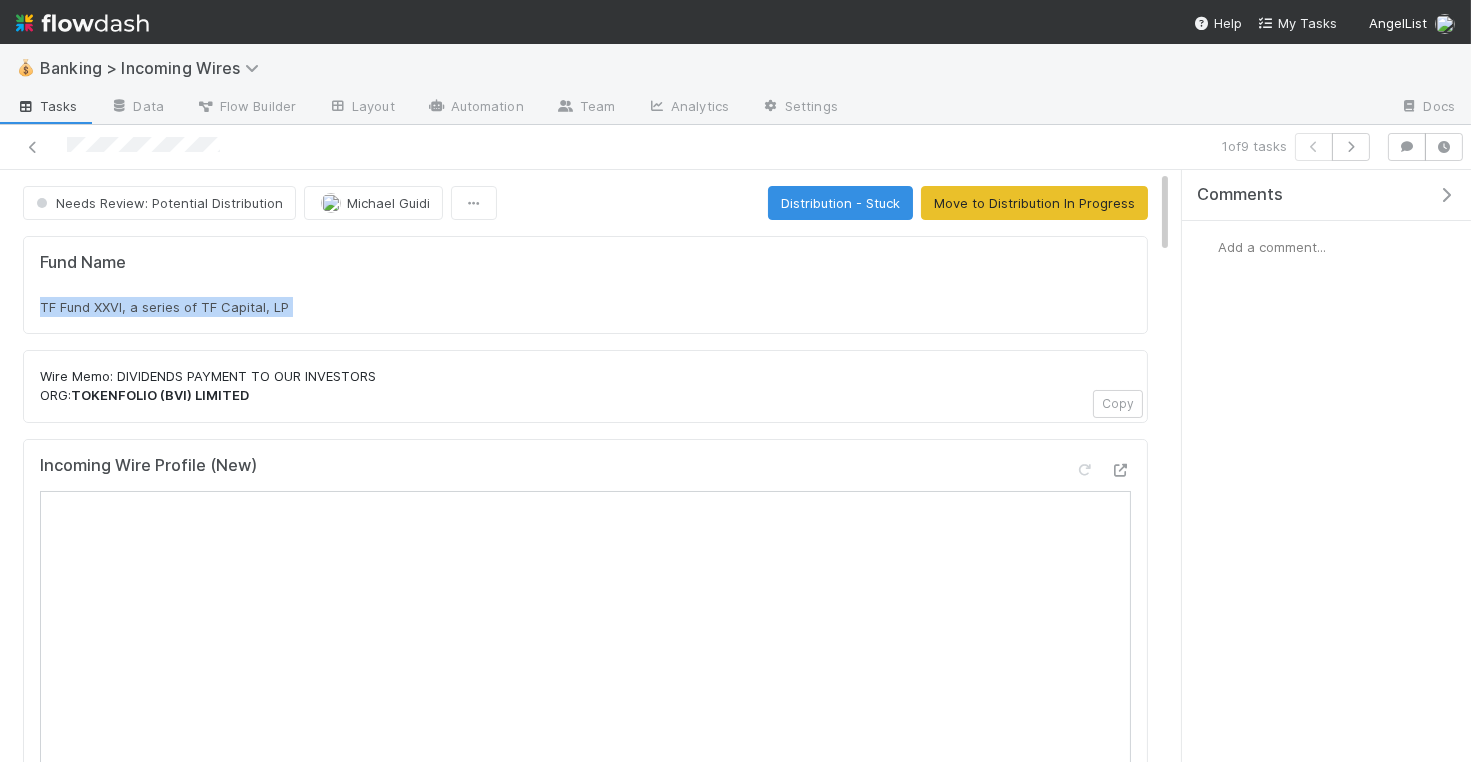 click on "TF Fund XXVI, a series of TF Capital, LP" at bounding box center (585, 307) 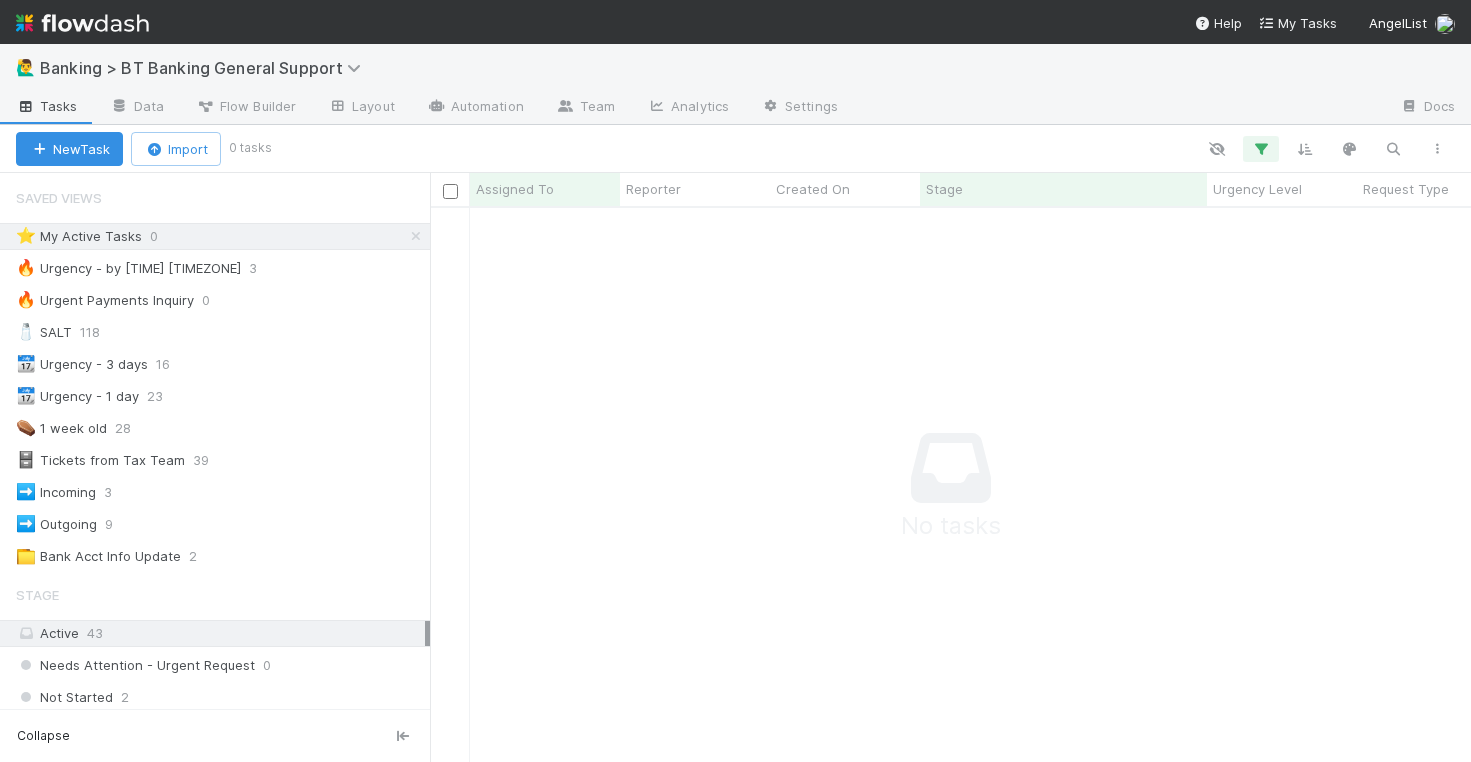 scroll, scrollTop: 0, scrollLeft: 0, axis: both 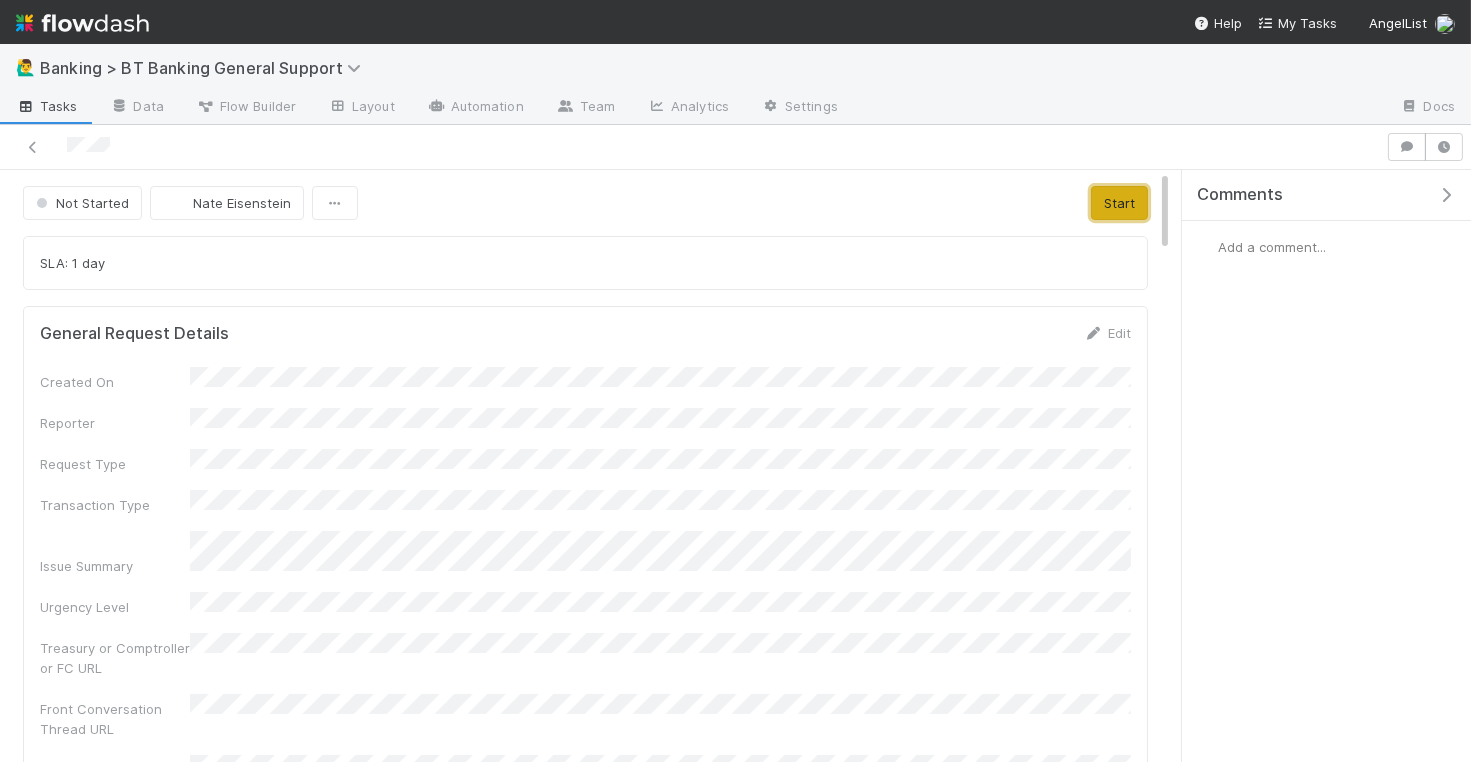 click on "Start" at bounding box center (1119, 203) 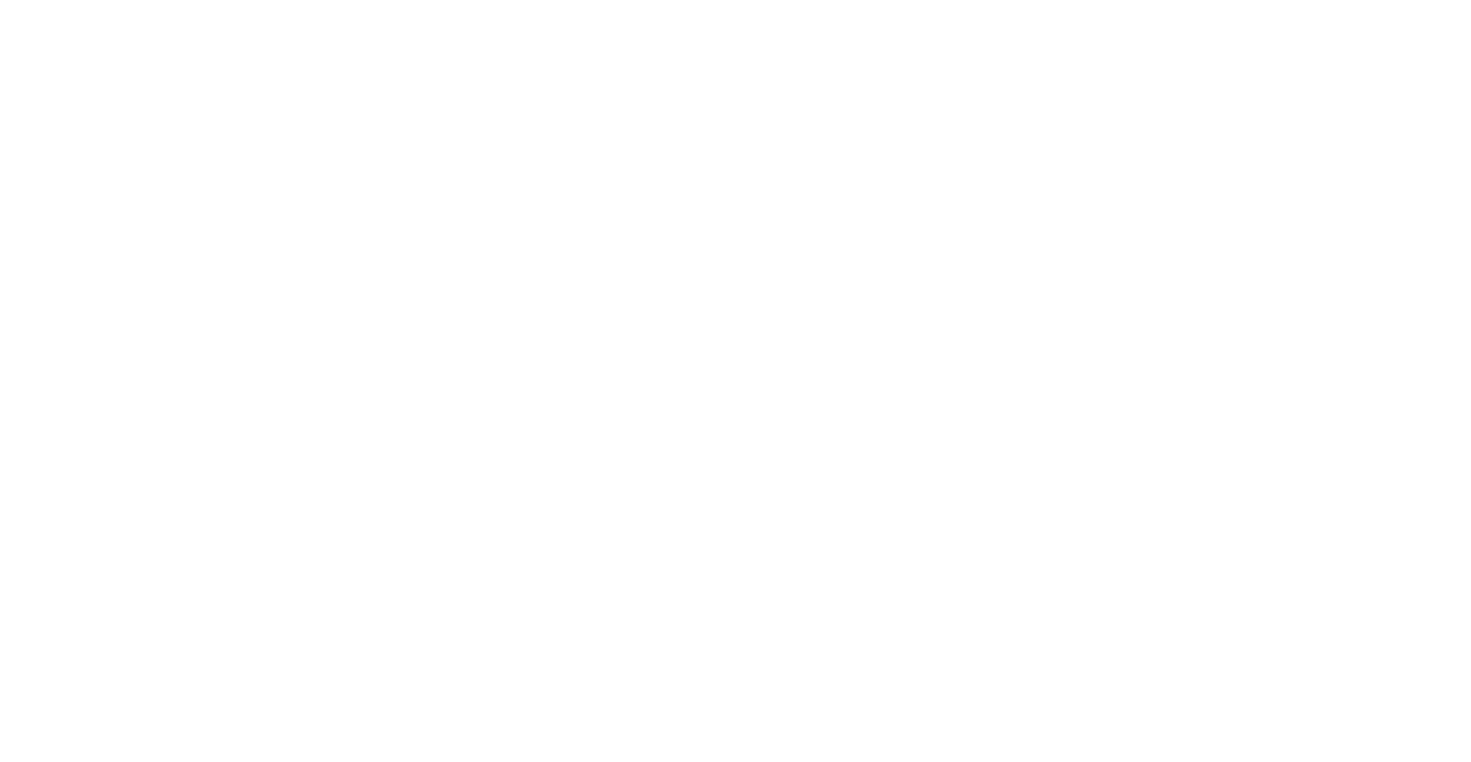 scroll, scrollTop: 0, scrollLeft: 0, axis: both 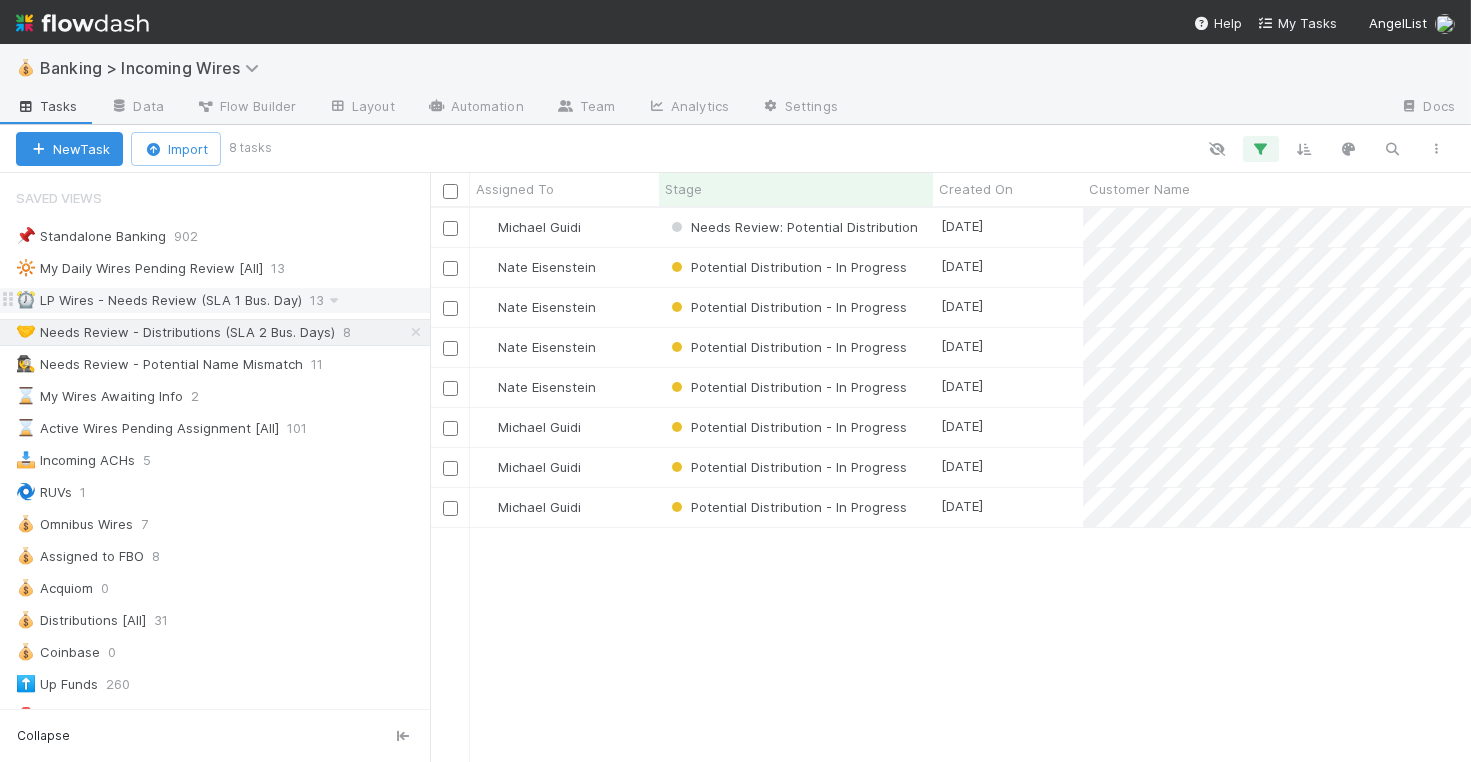 click on "⏰ LP Wires - Needs Review (SLA 1 Bus. Day)" at bounding box center (159, 300) 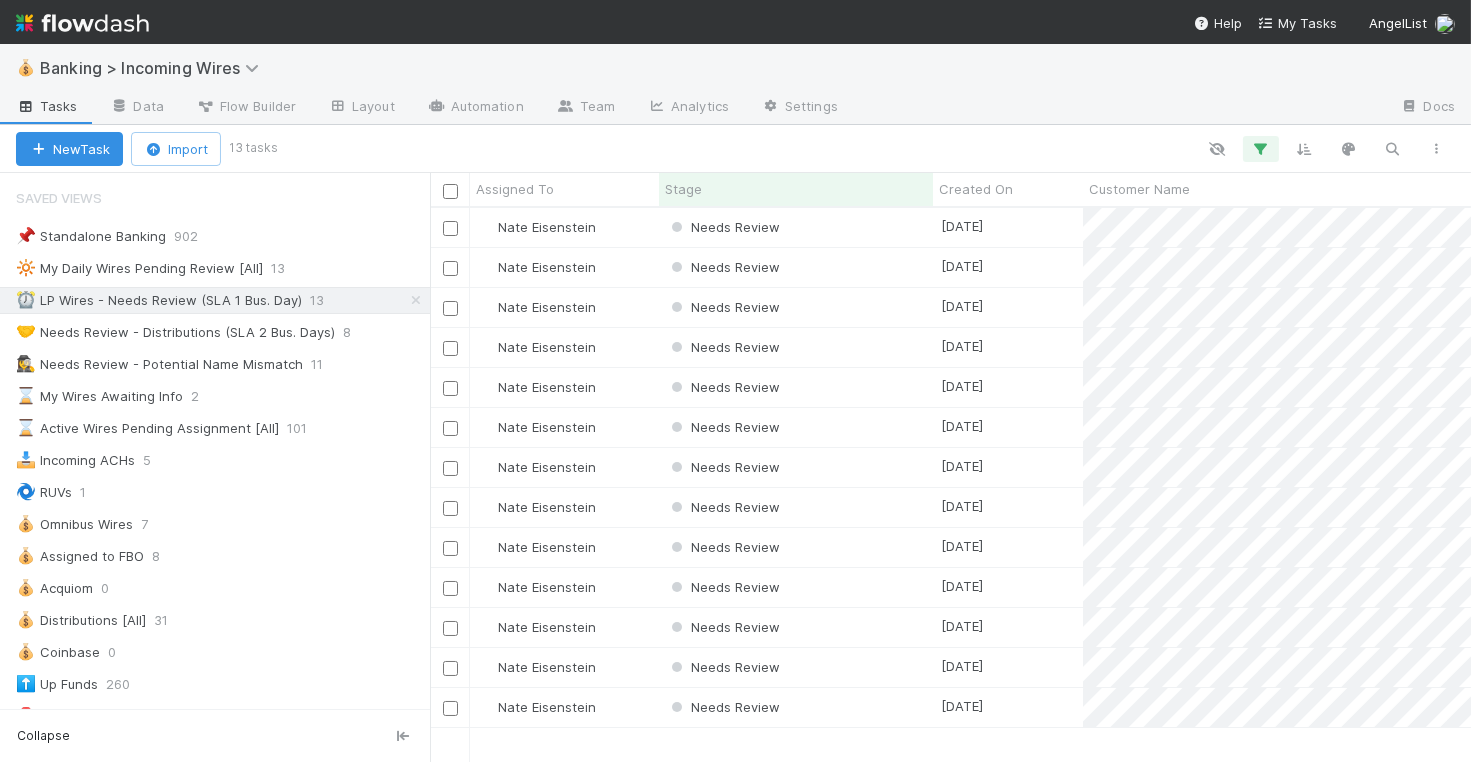 scroll, scrollTop: 1, scrollLeft: 1, axis: both 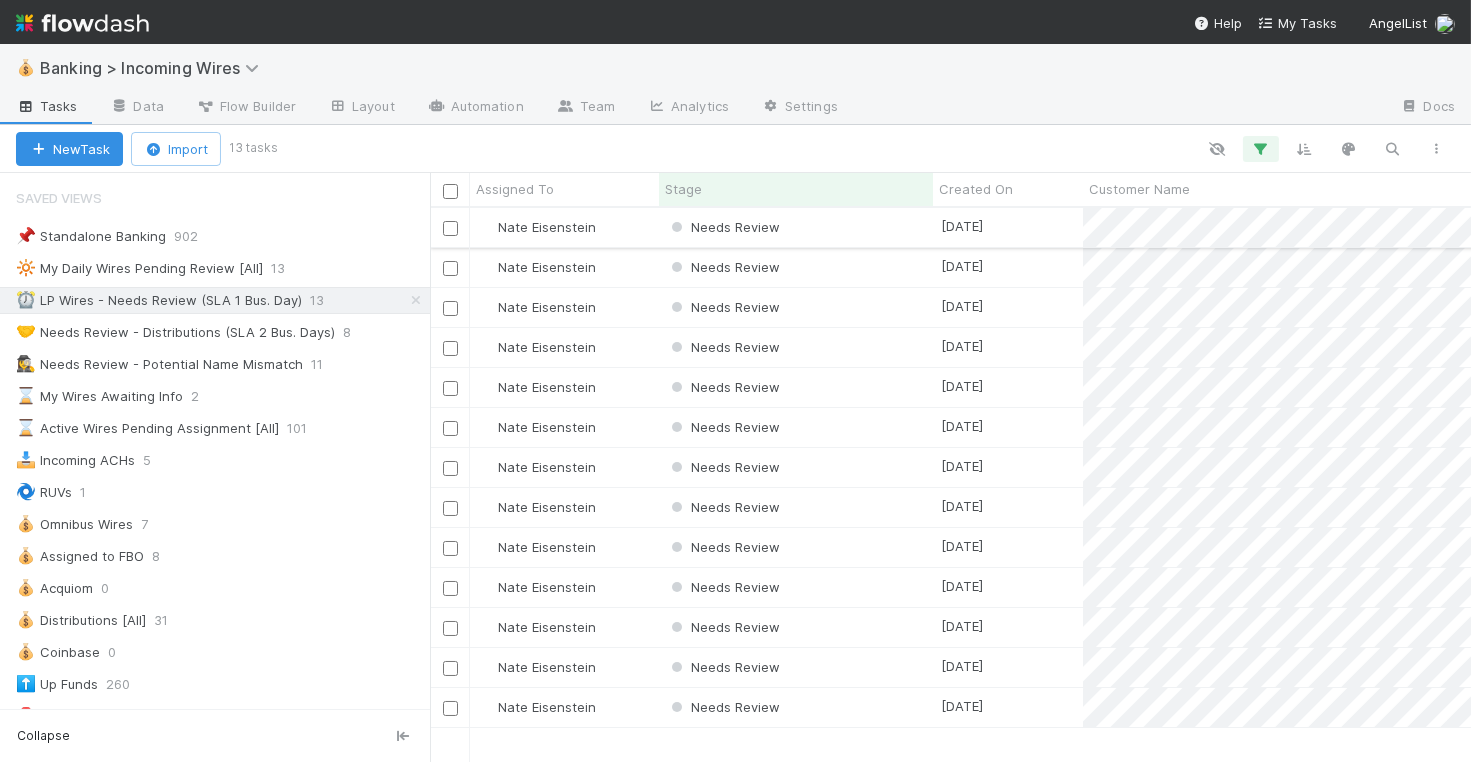click on "Needs Review" at bounding box center (796, 227) 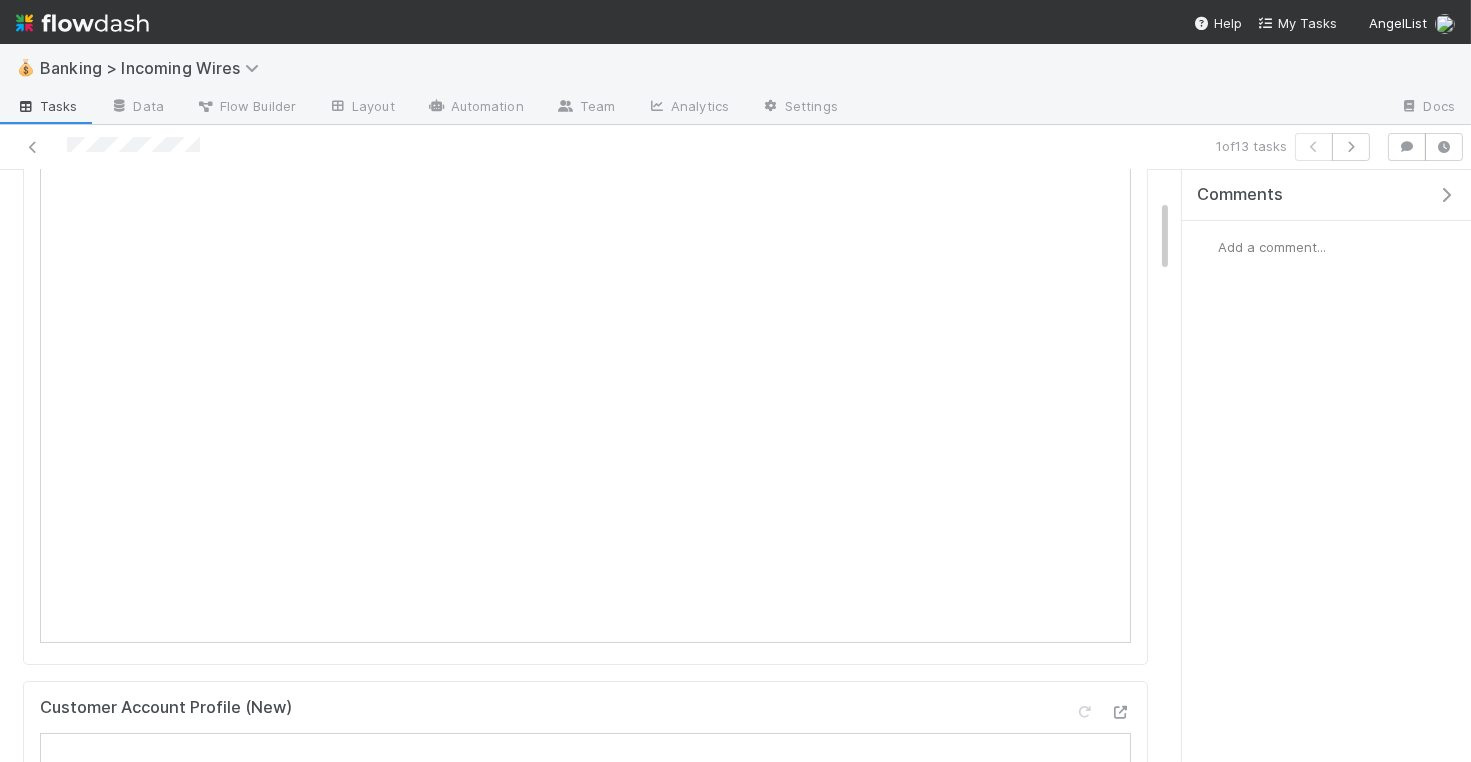 scroll, scrollTop: 0, scrollLeft: 0, axis: both 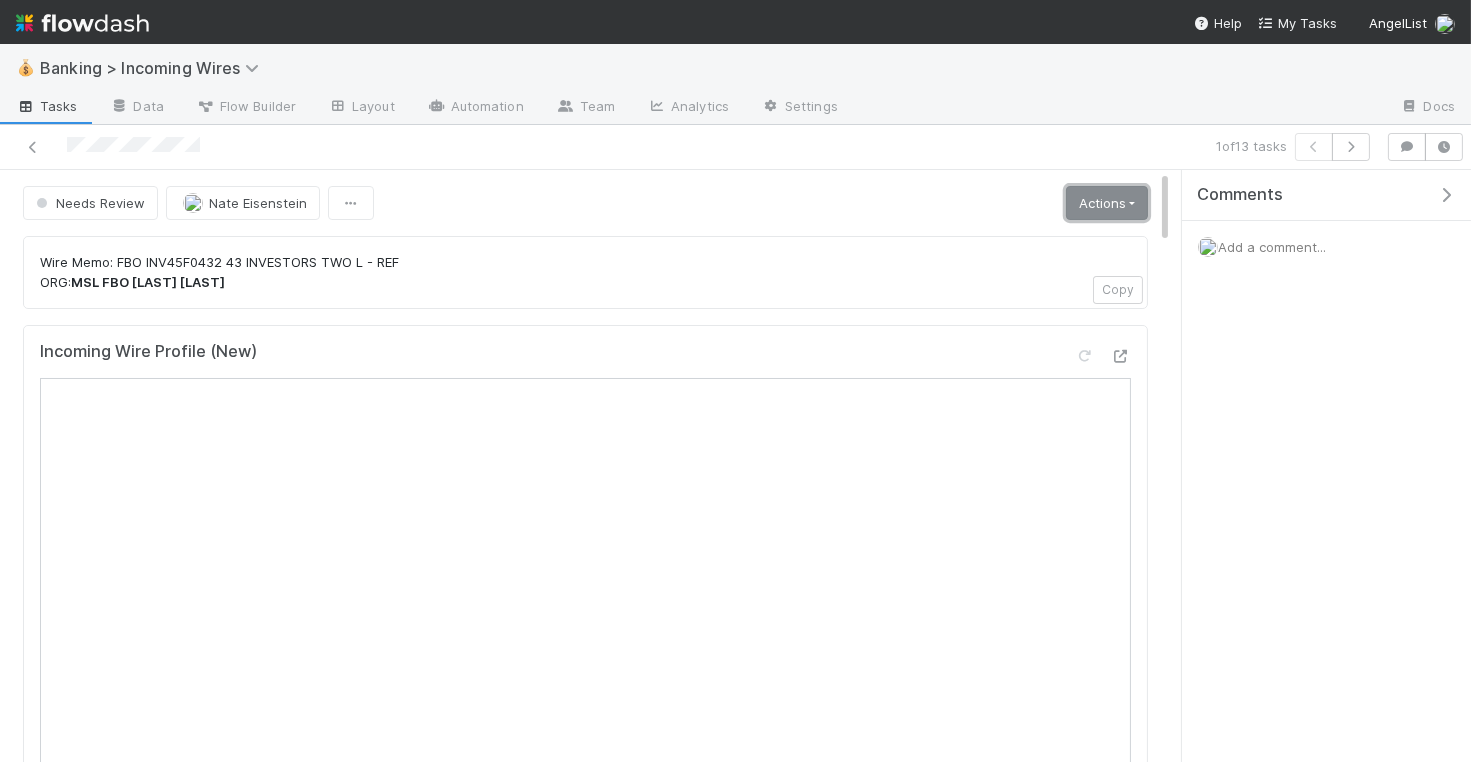 click on "Actions" at bounding box center [1107, 203] 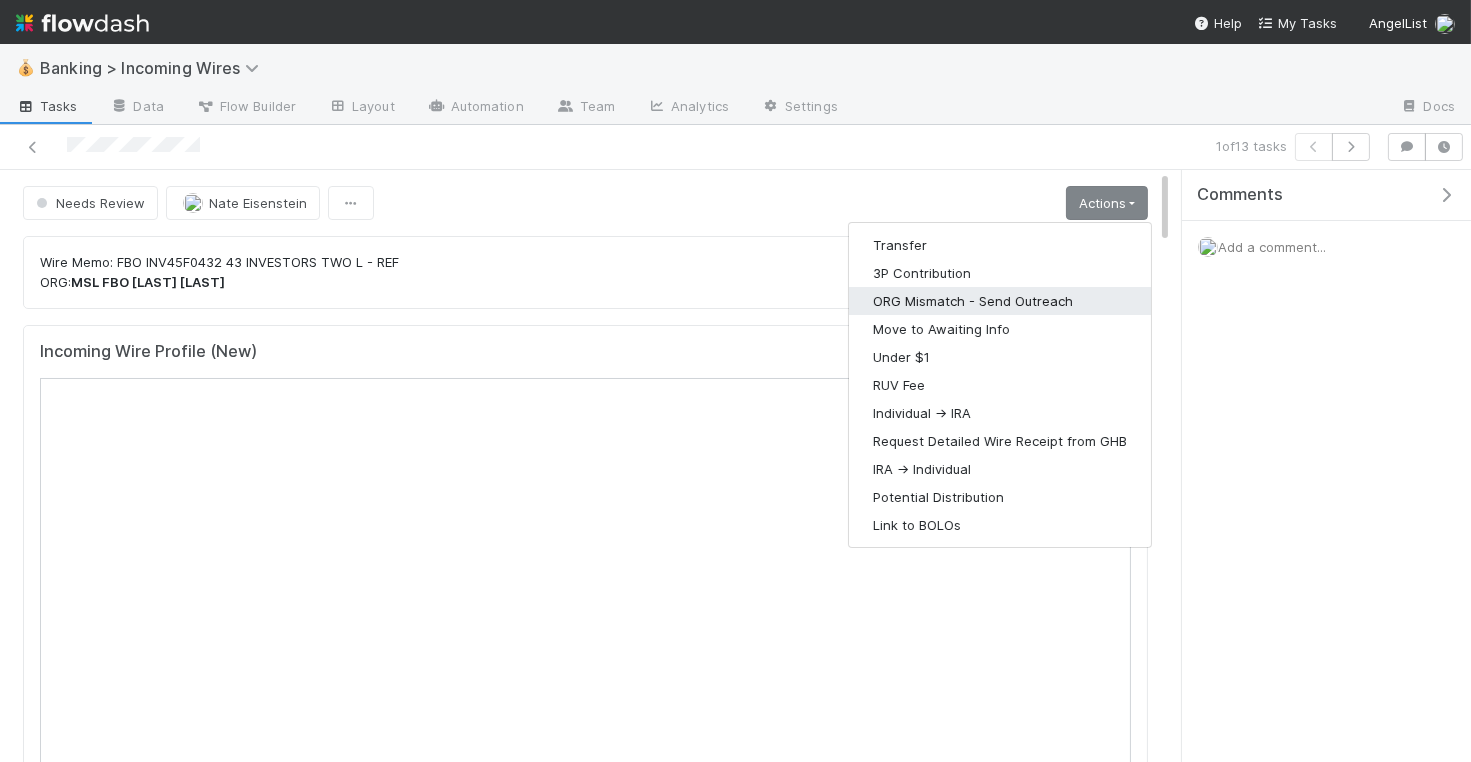 click on "ORG Mismatch - Send Outreach" at bounding box center [1000, 301] 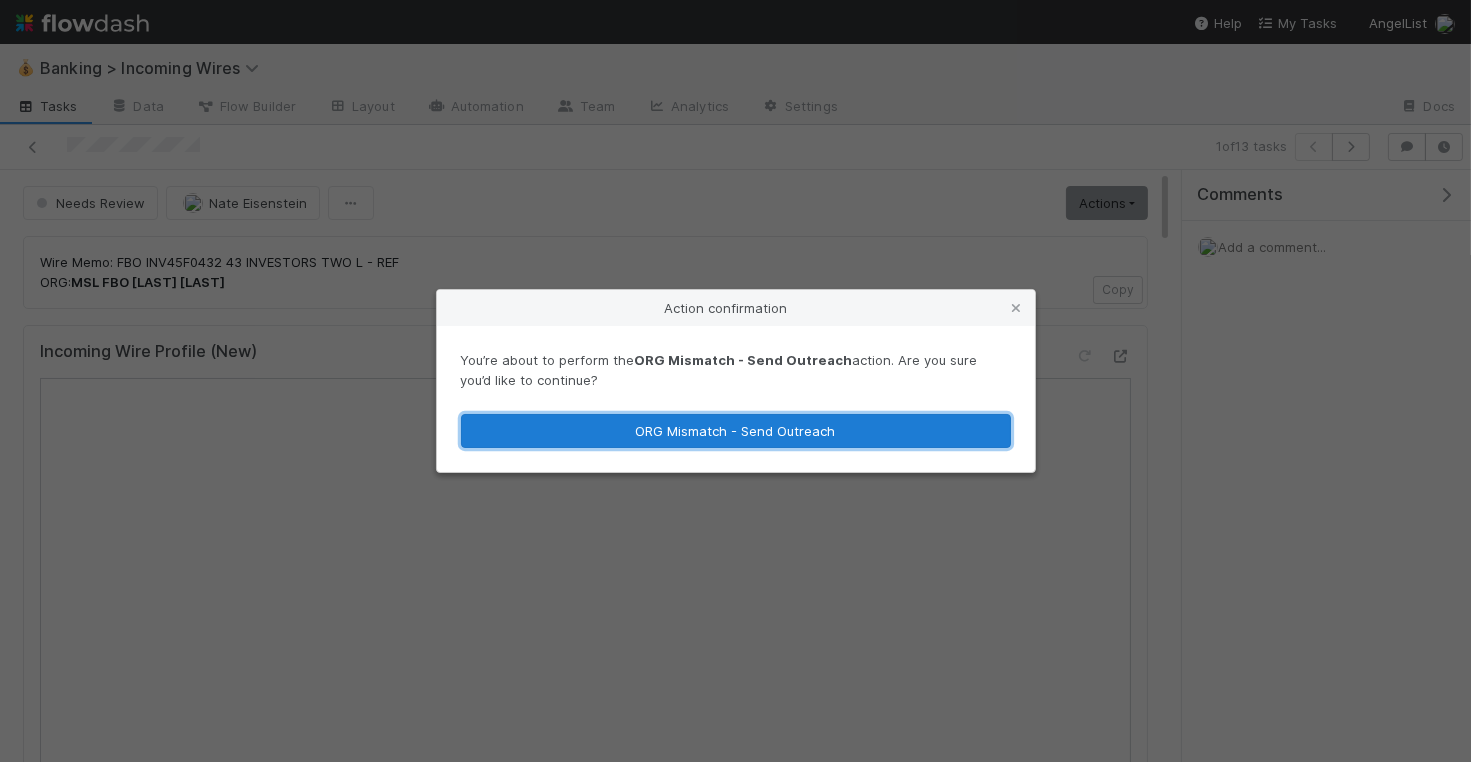 click on "ORG Mismatch - Send Outreach" at bounding box center [736, 431] 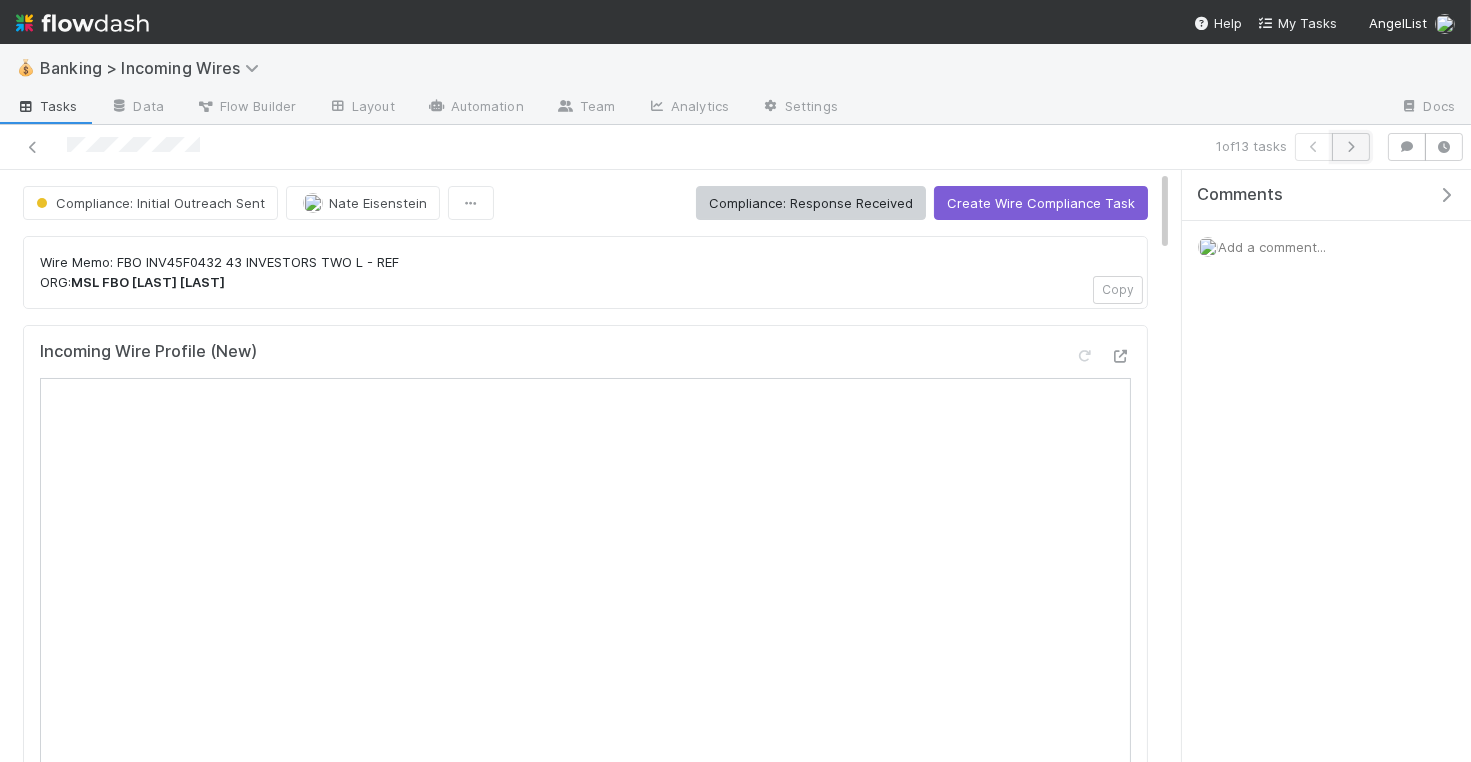 click at bounding box center [1351, 147] 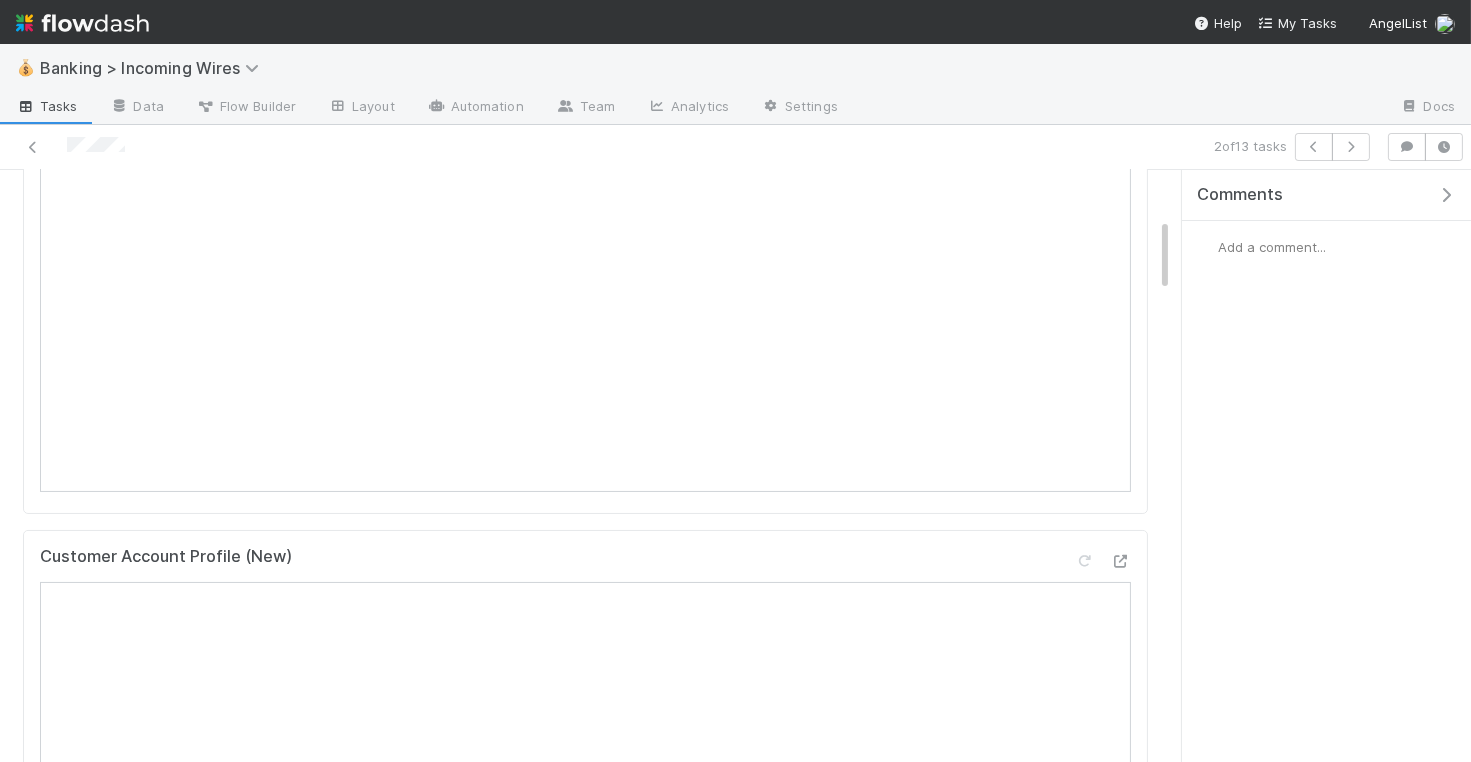scroll, scrollTop: 0, scrollLeft: 0, axis: both 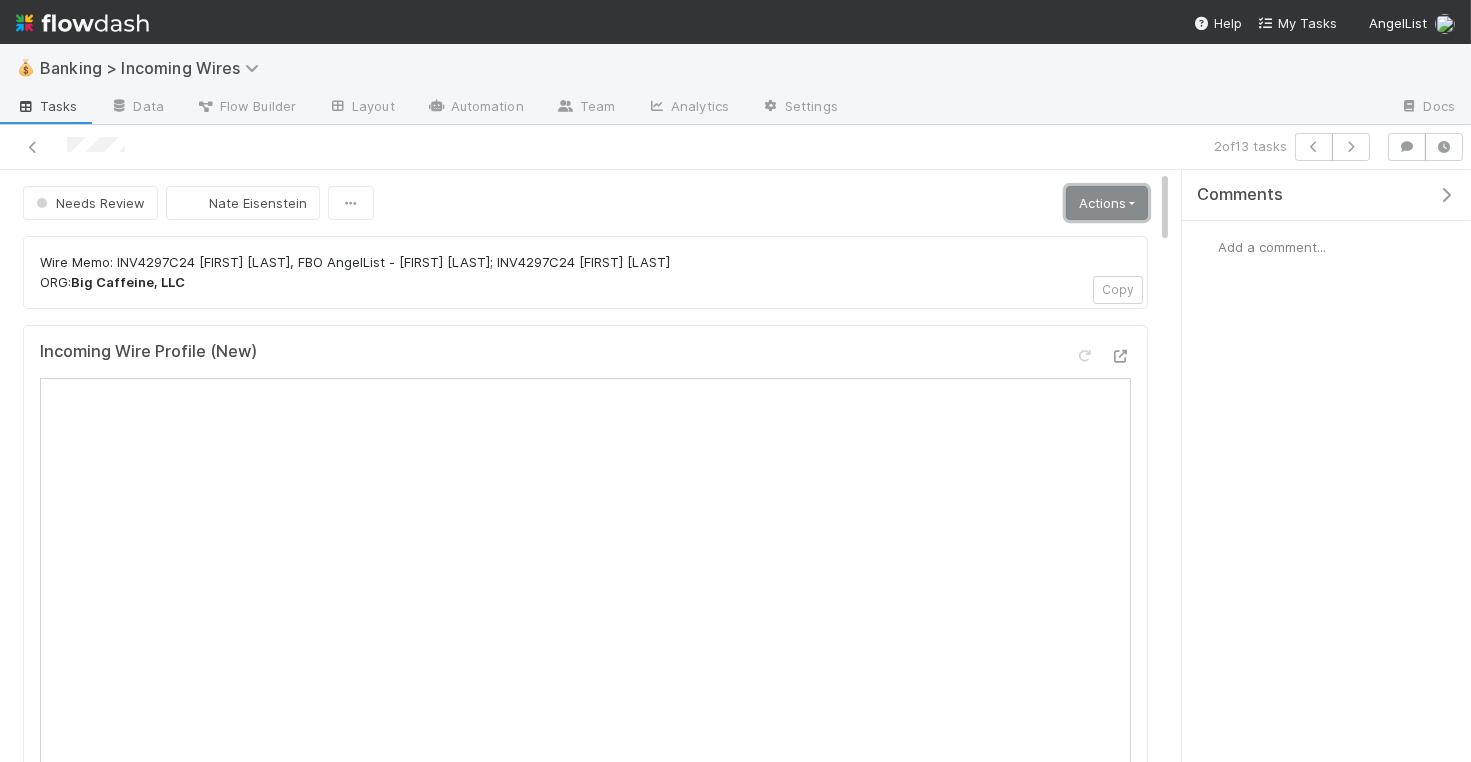 click on "Actions" at bounding box center [1107, 203] 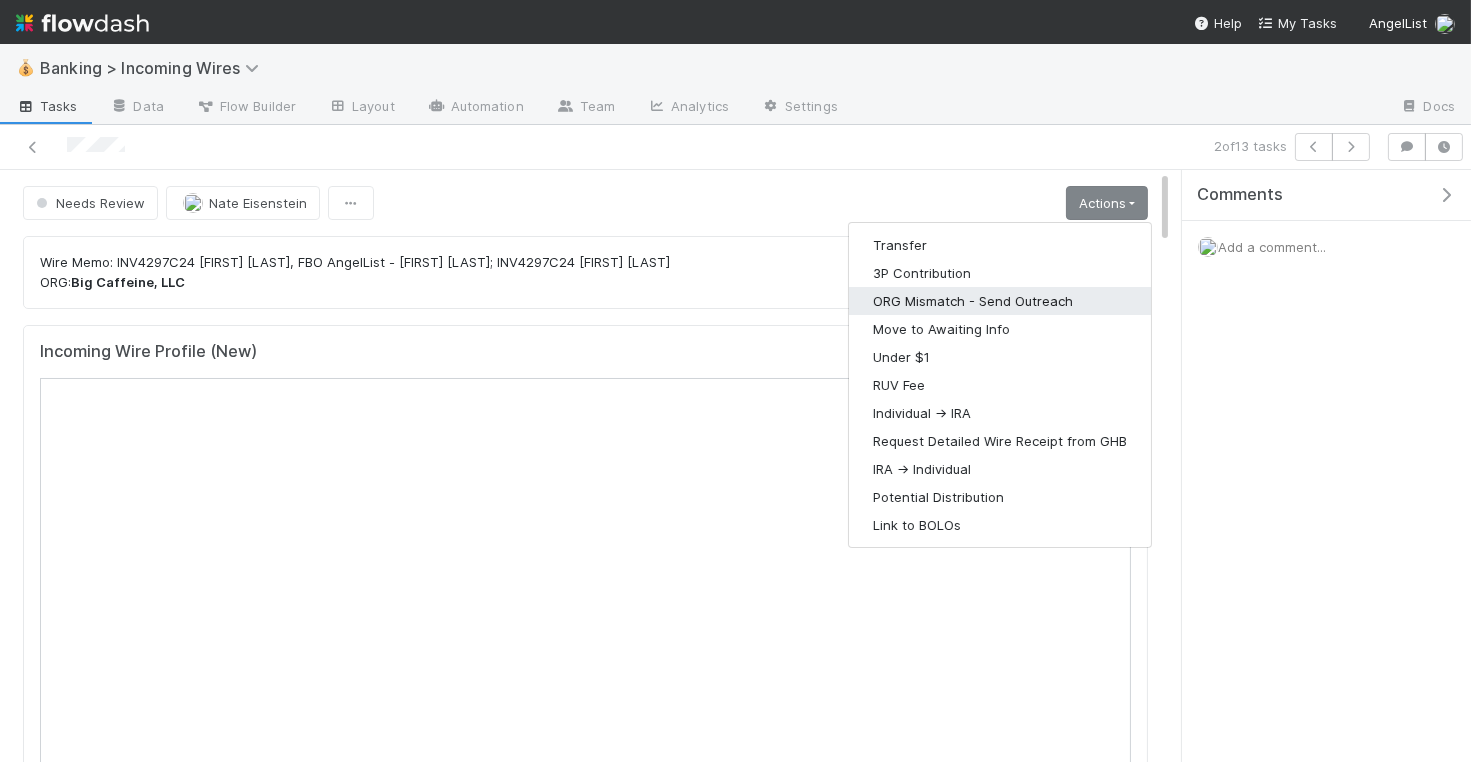 click on "ORG Mismatch - Send Outreach" at bounding box center (1000, 301) 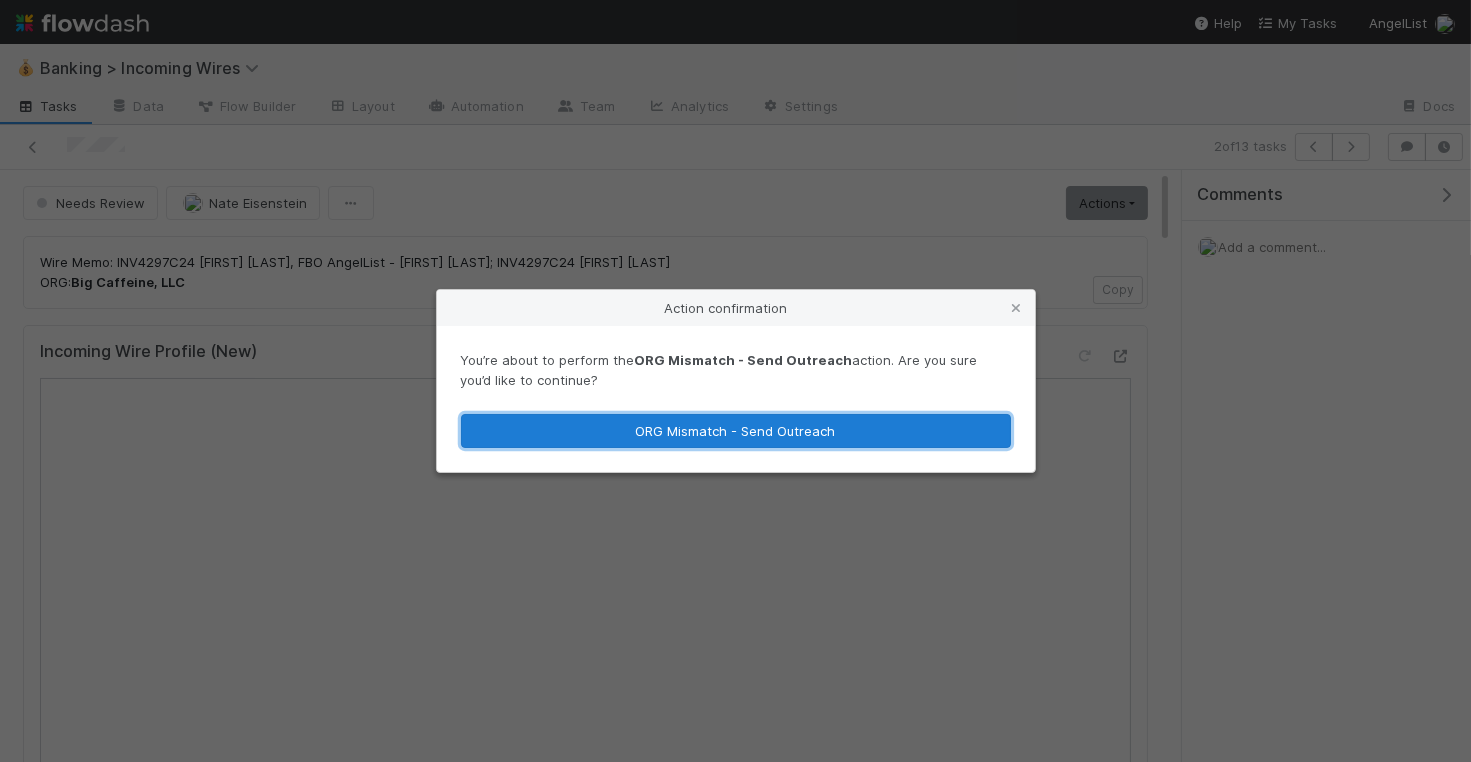 click on "ORG Mismatch - Send Outreach" at bounding box center (736, 431) 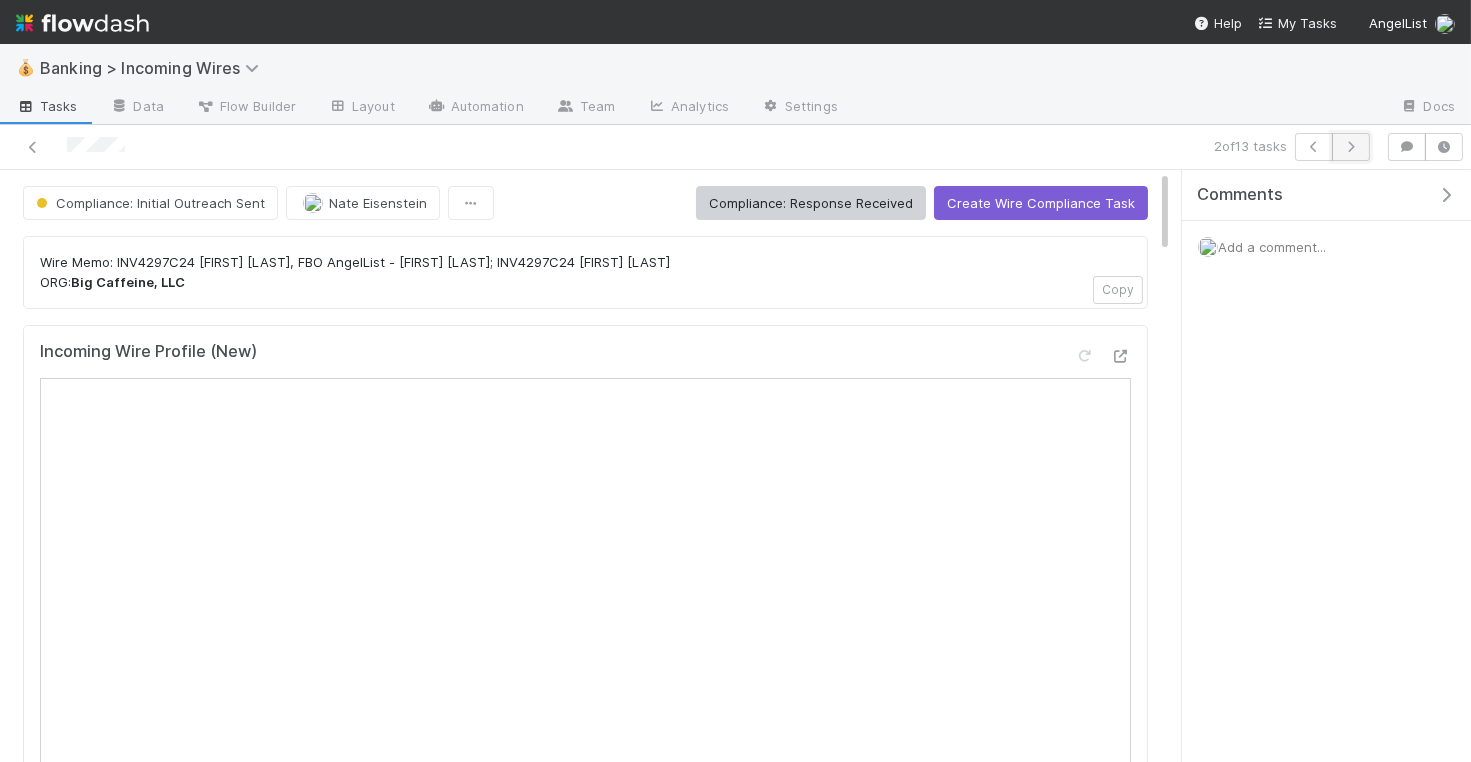 click at bounding box center [1351, 147] 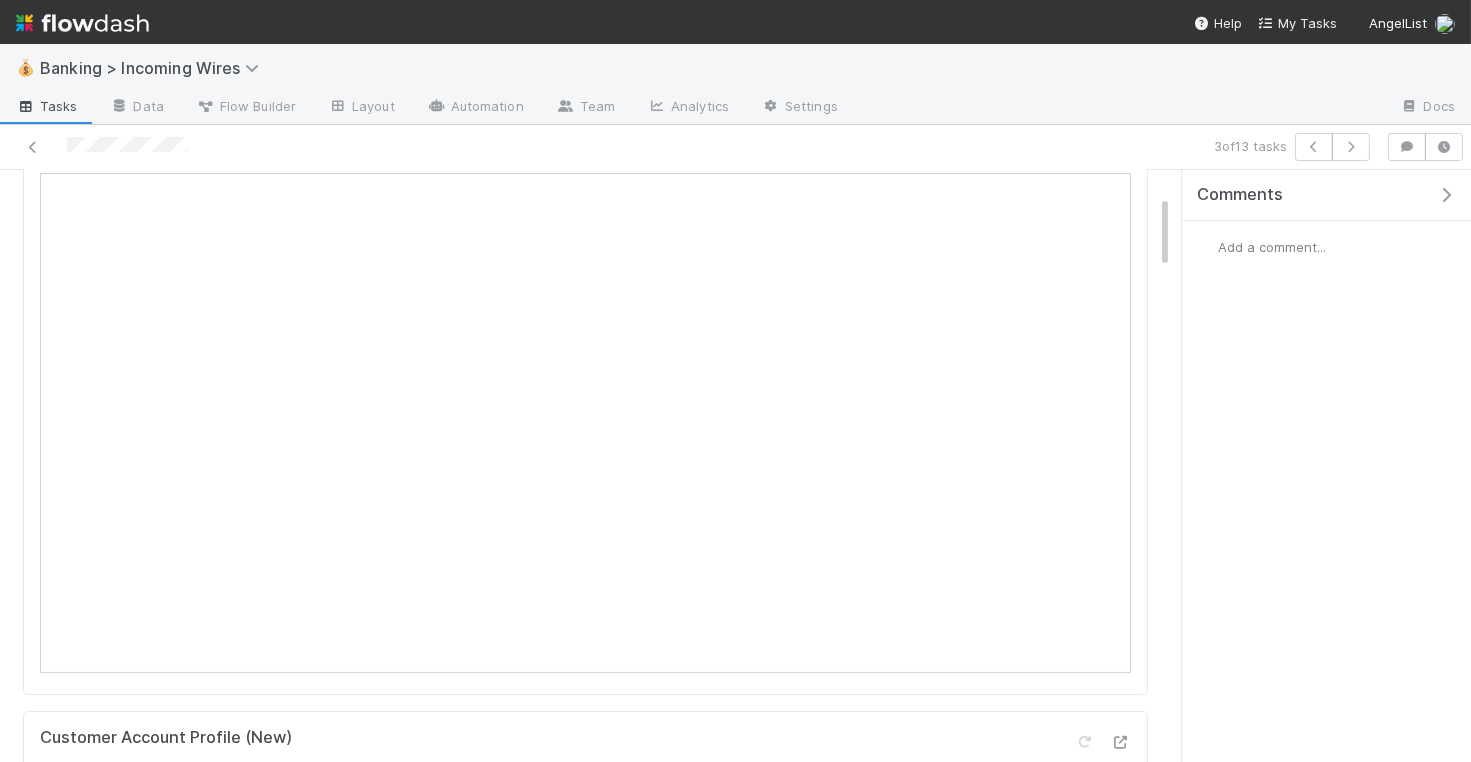 scroll, scrollTop: 198, scrollLeft: 0, axis: vertical 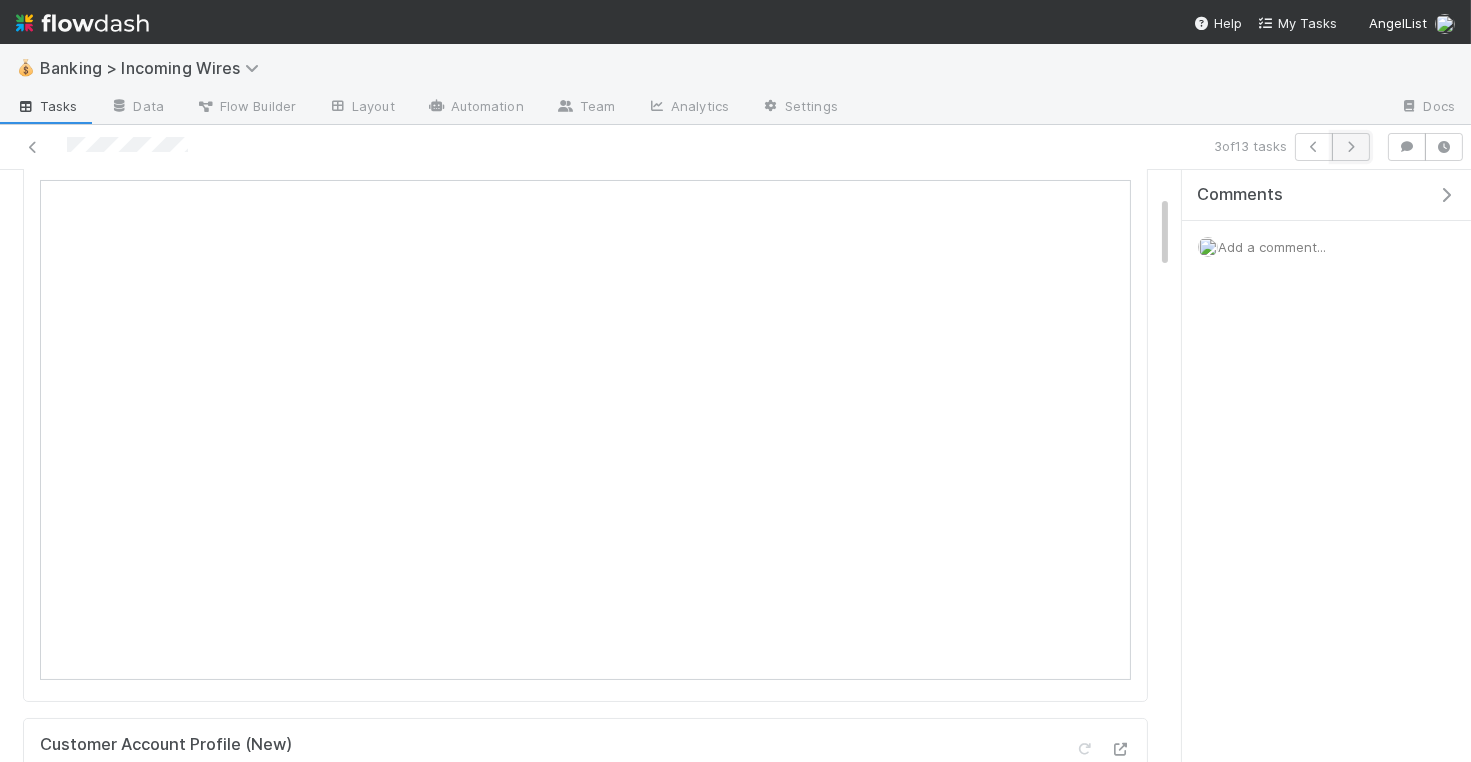click at bounding box center [1351, 147] 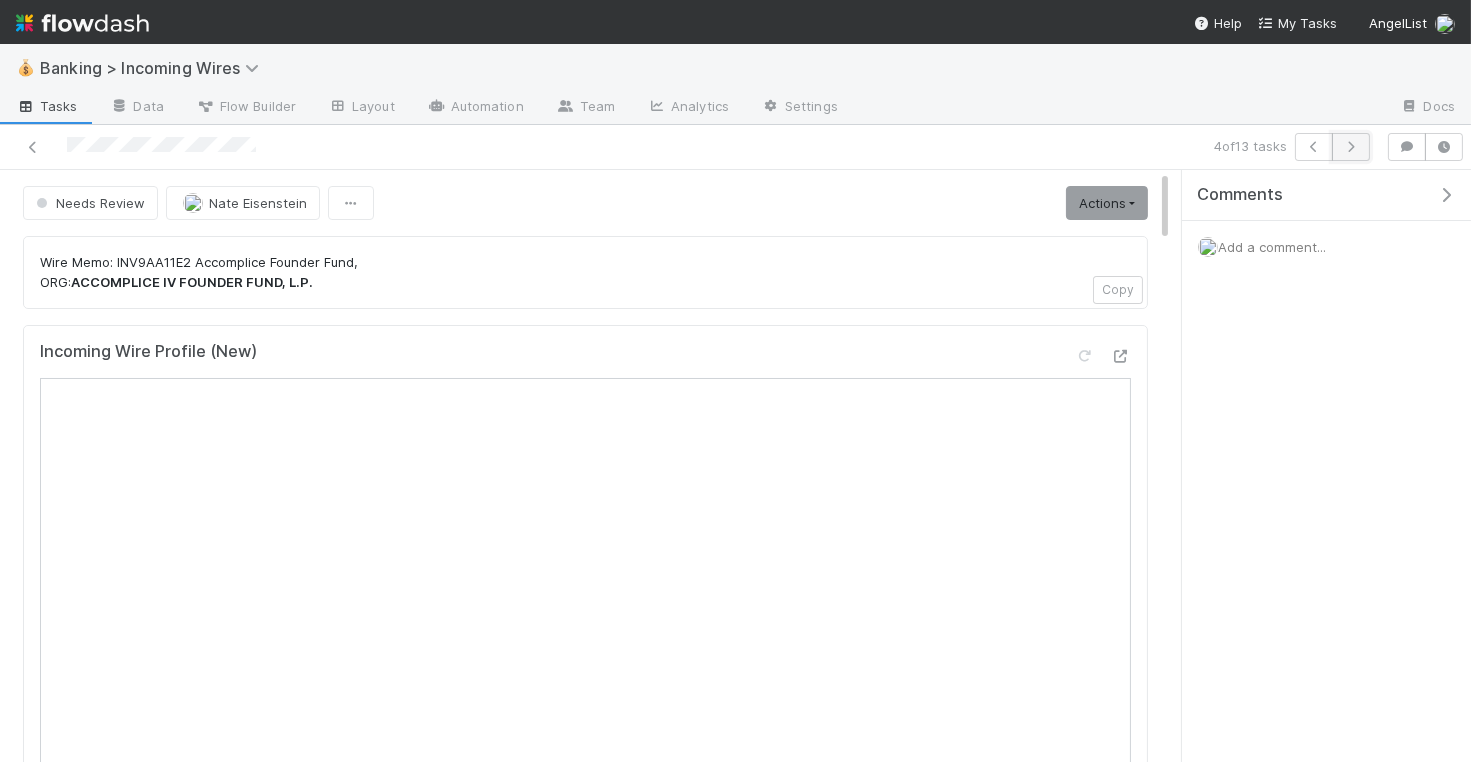 click at bounding box center [1351, 147] 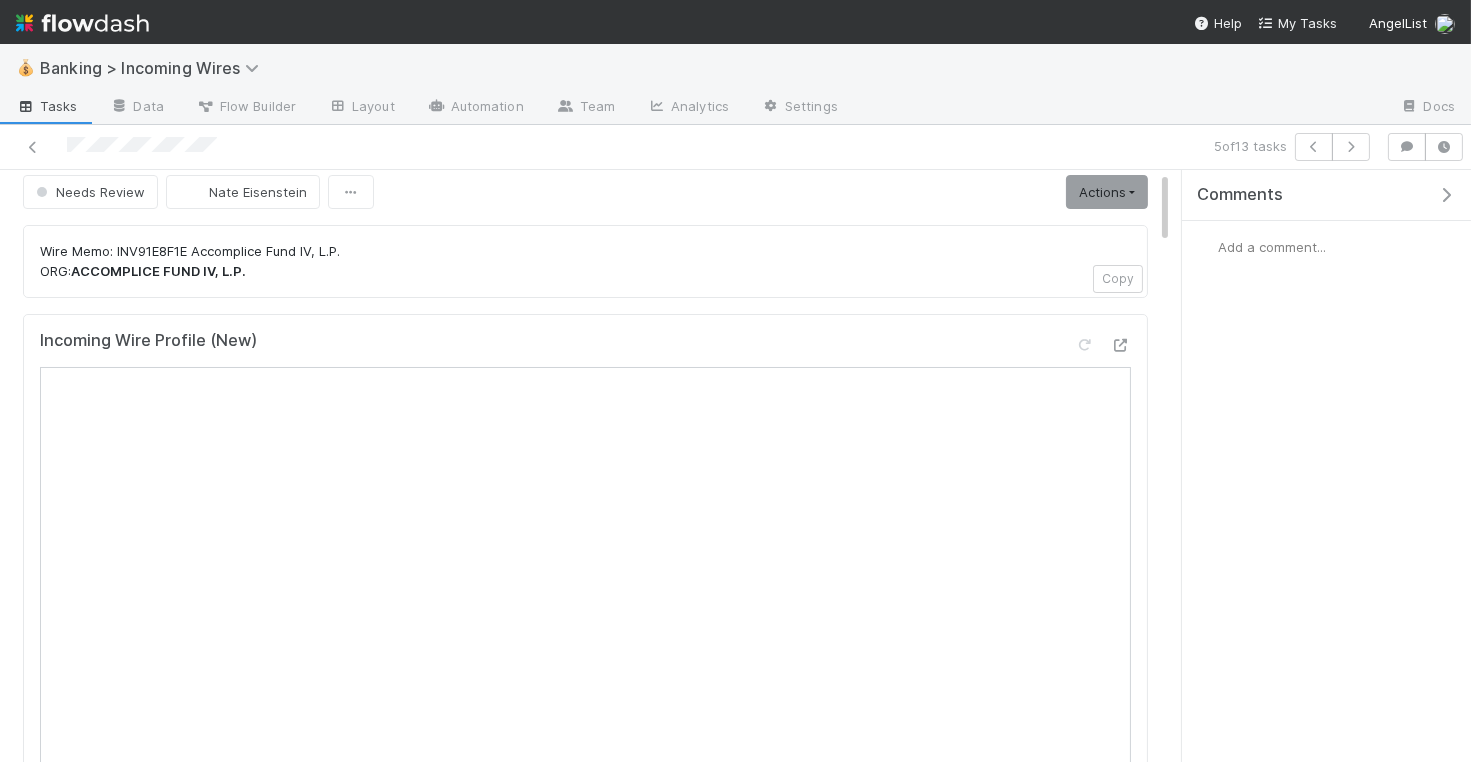 scroll, scrollTop: 12, scrollLeft: 0, axis: vertical 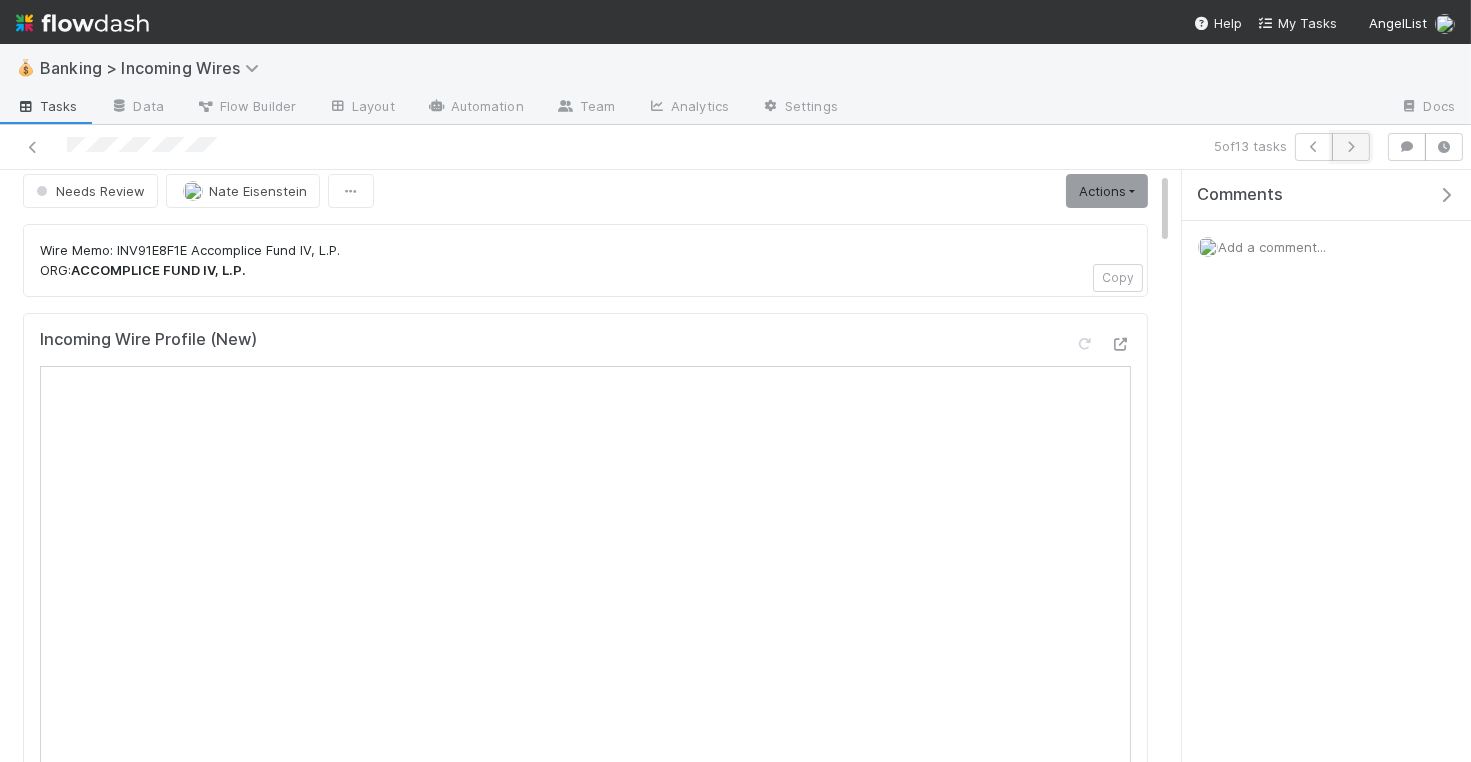 click at bounding box center [1351, 147] 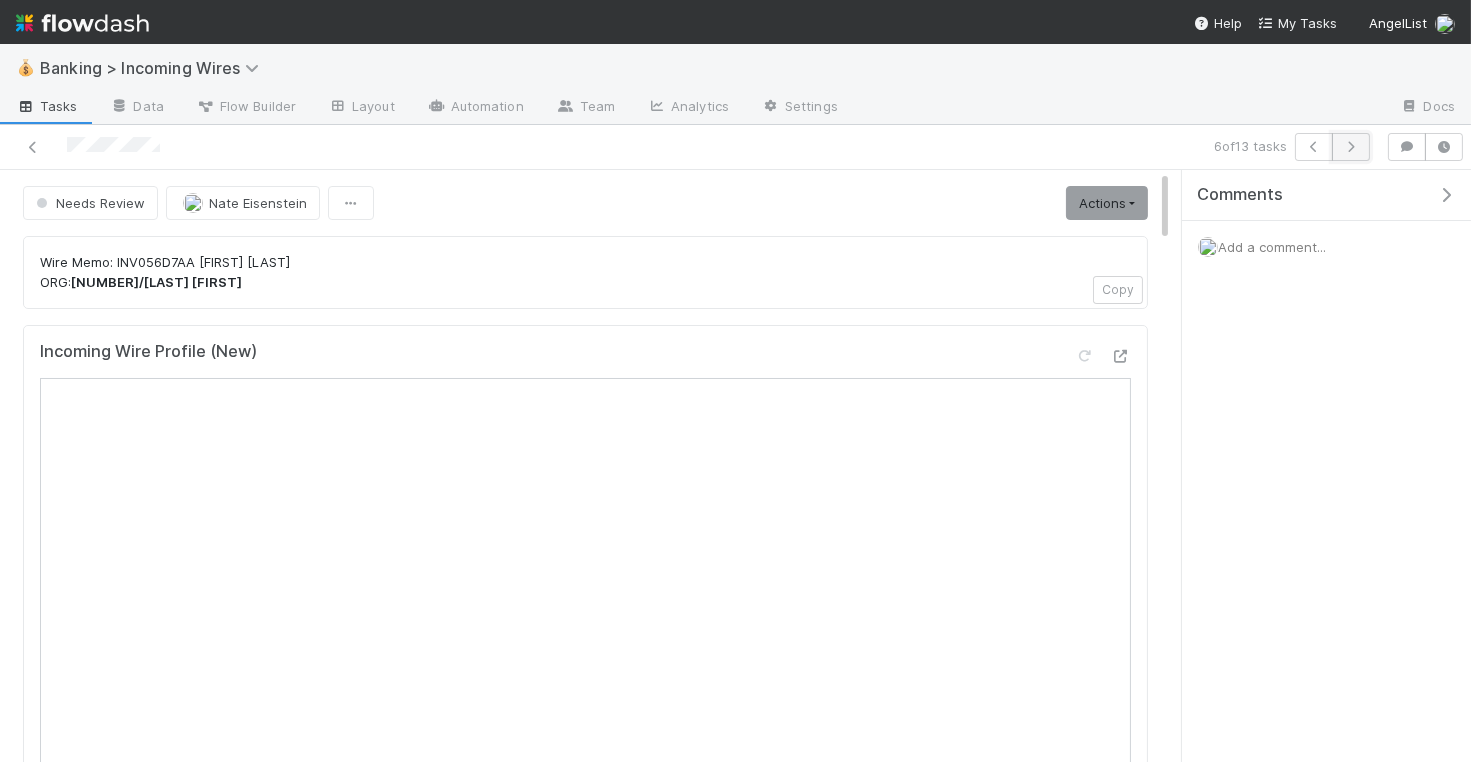 click at bounding box center (1351, 147) 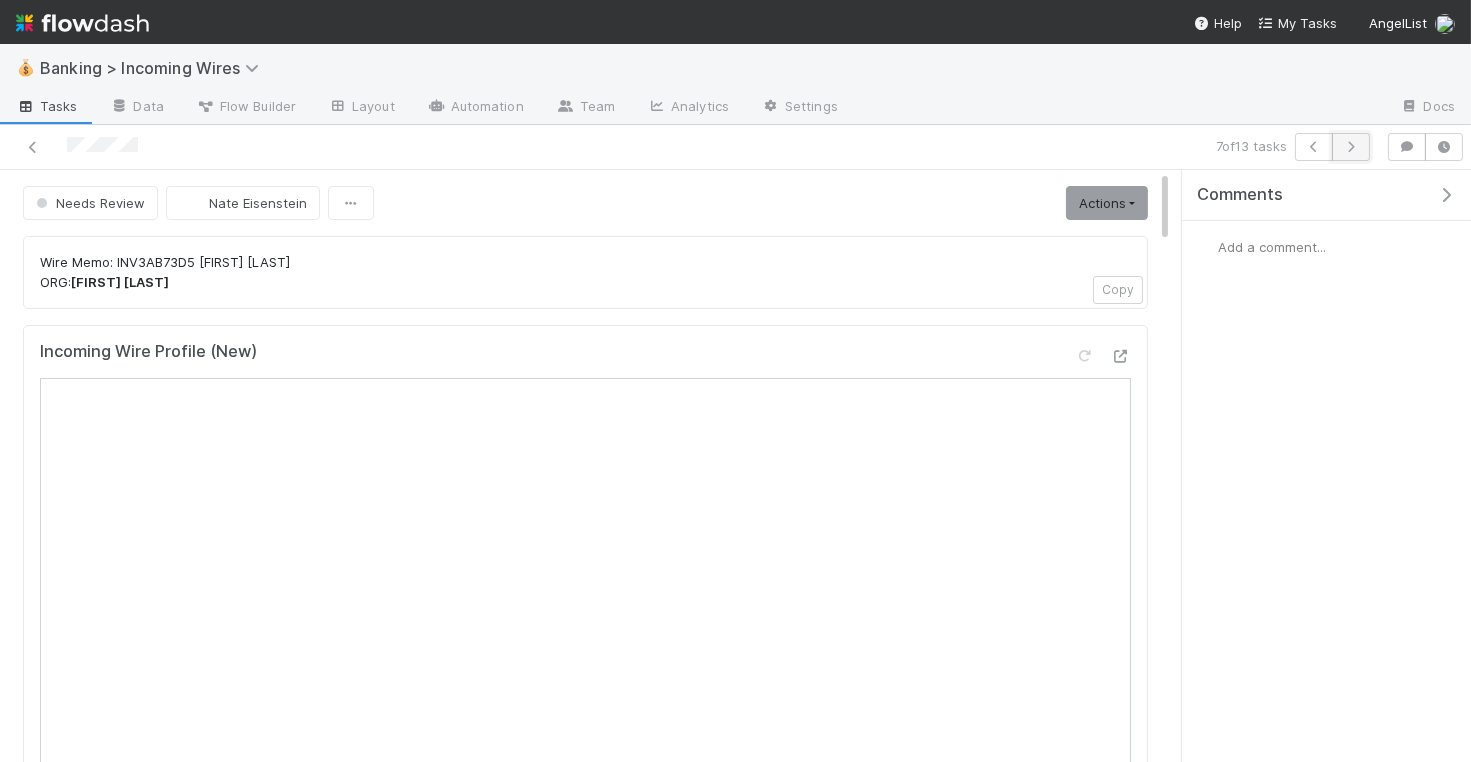 click at bounding box center (1351, 147) 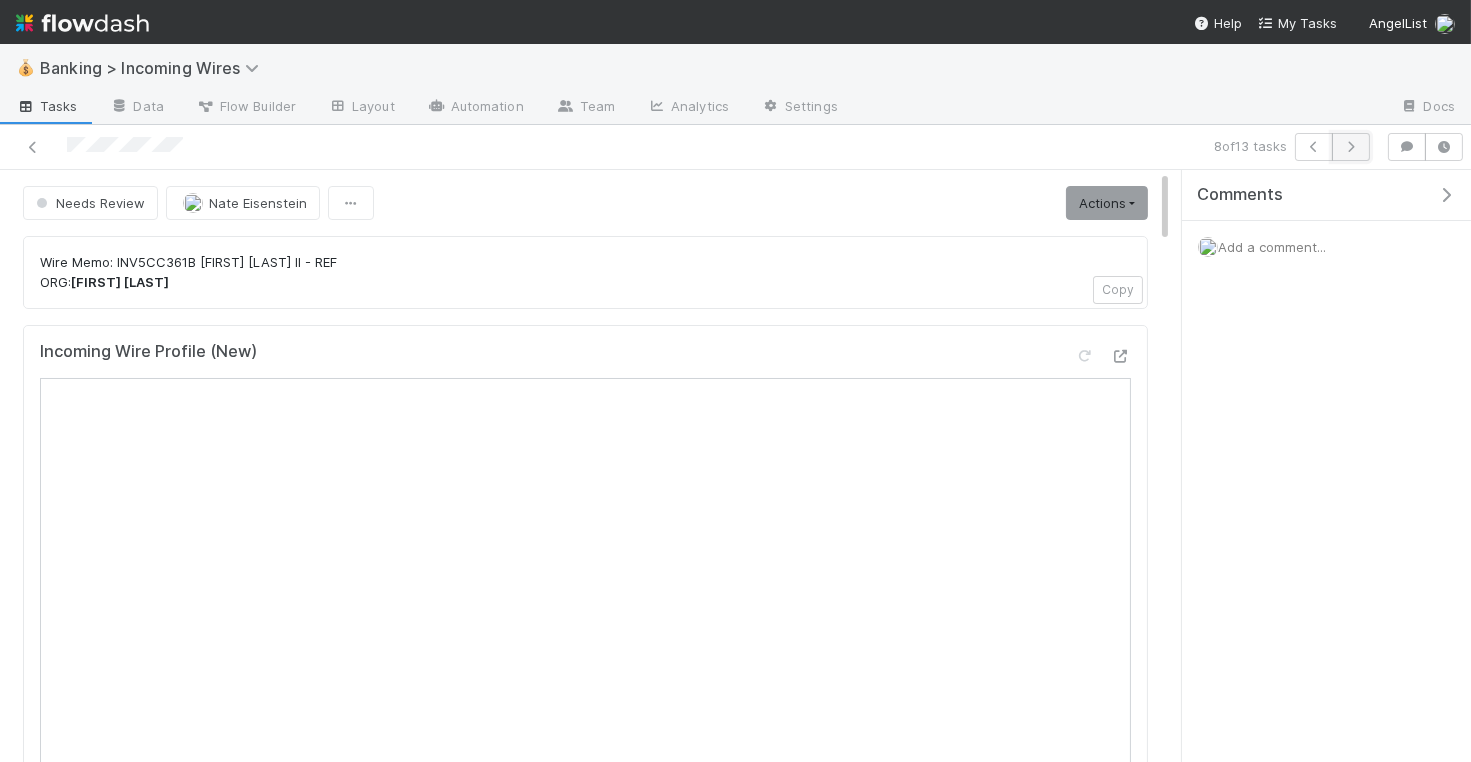 click at bounding box center (1351, 147) 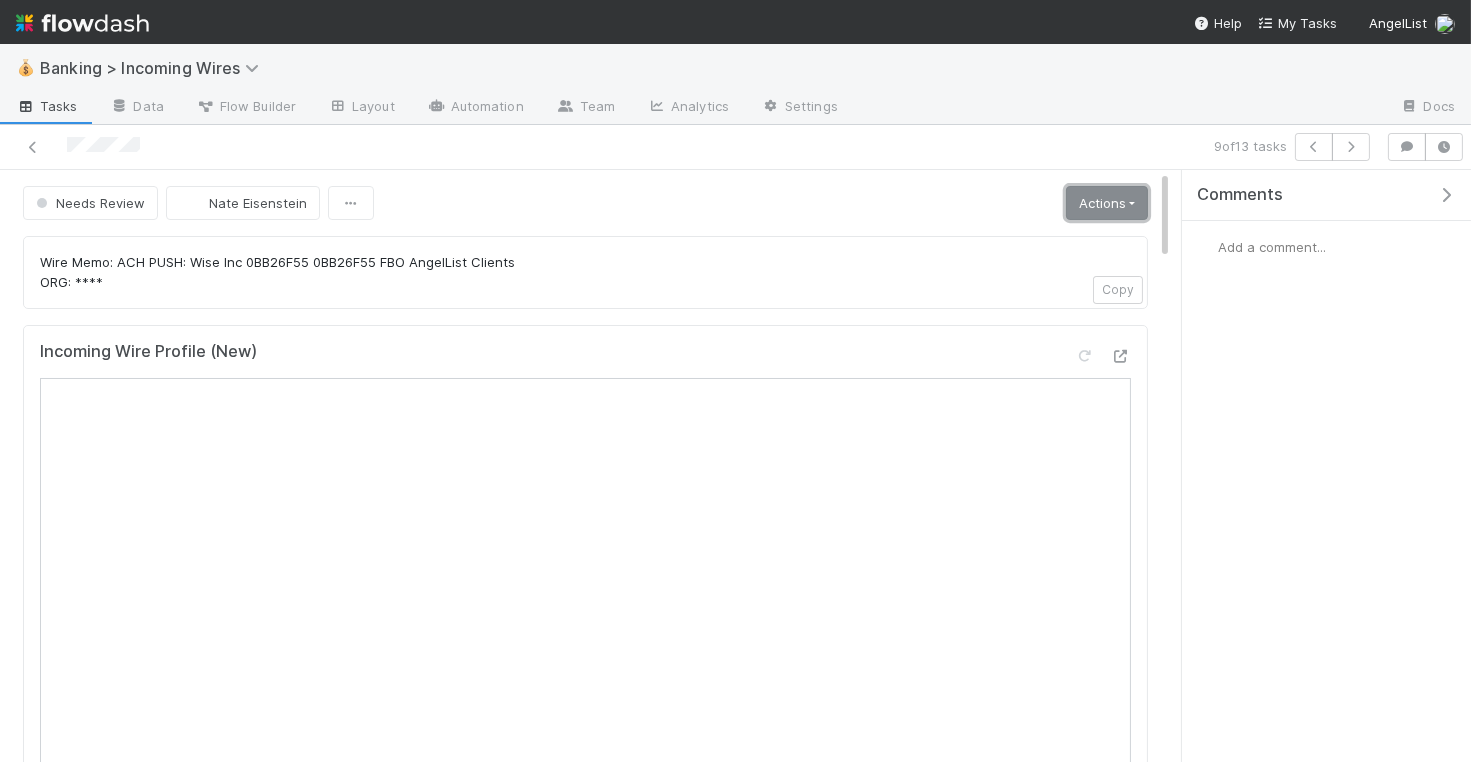 click on "Actions" at bounding box center (1107, 203) 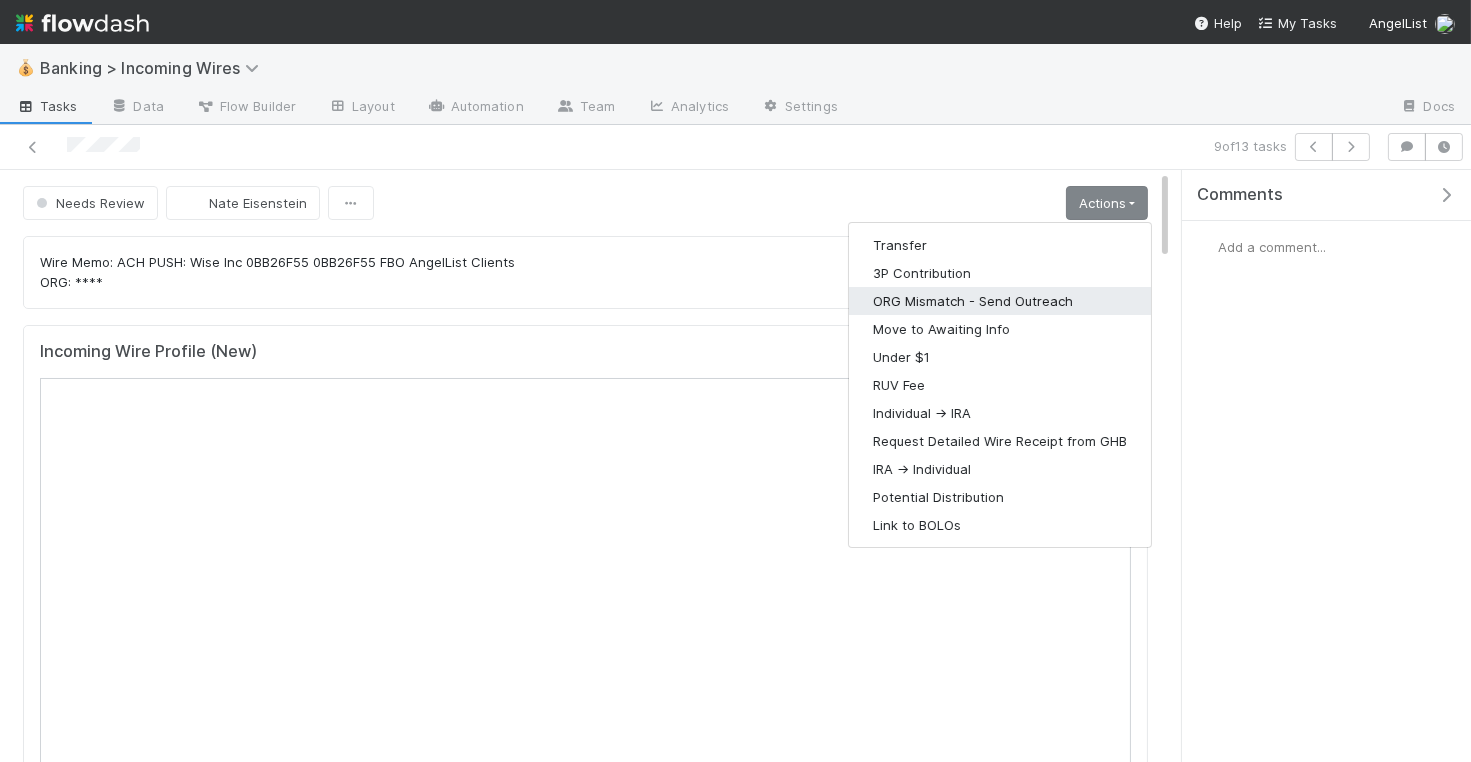 click on "ORG Mismatch - Send Outreach" at bounding box center (1000, 301) 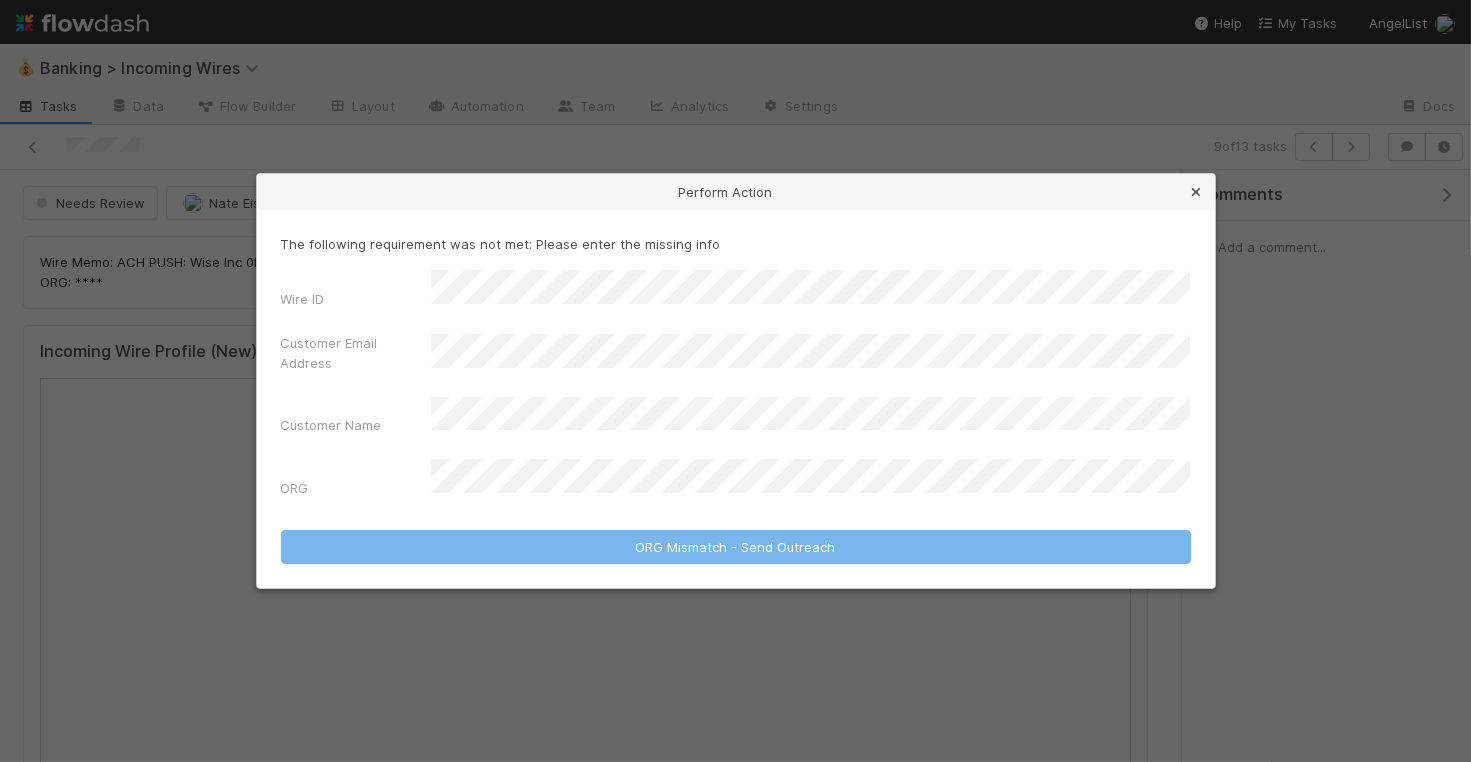click at bounding box center (1197, 192) 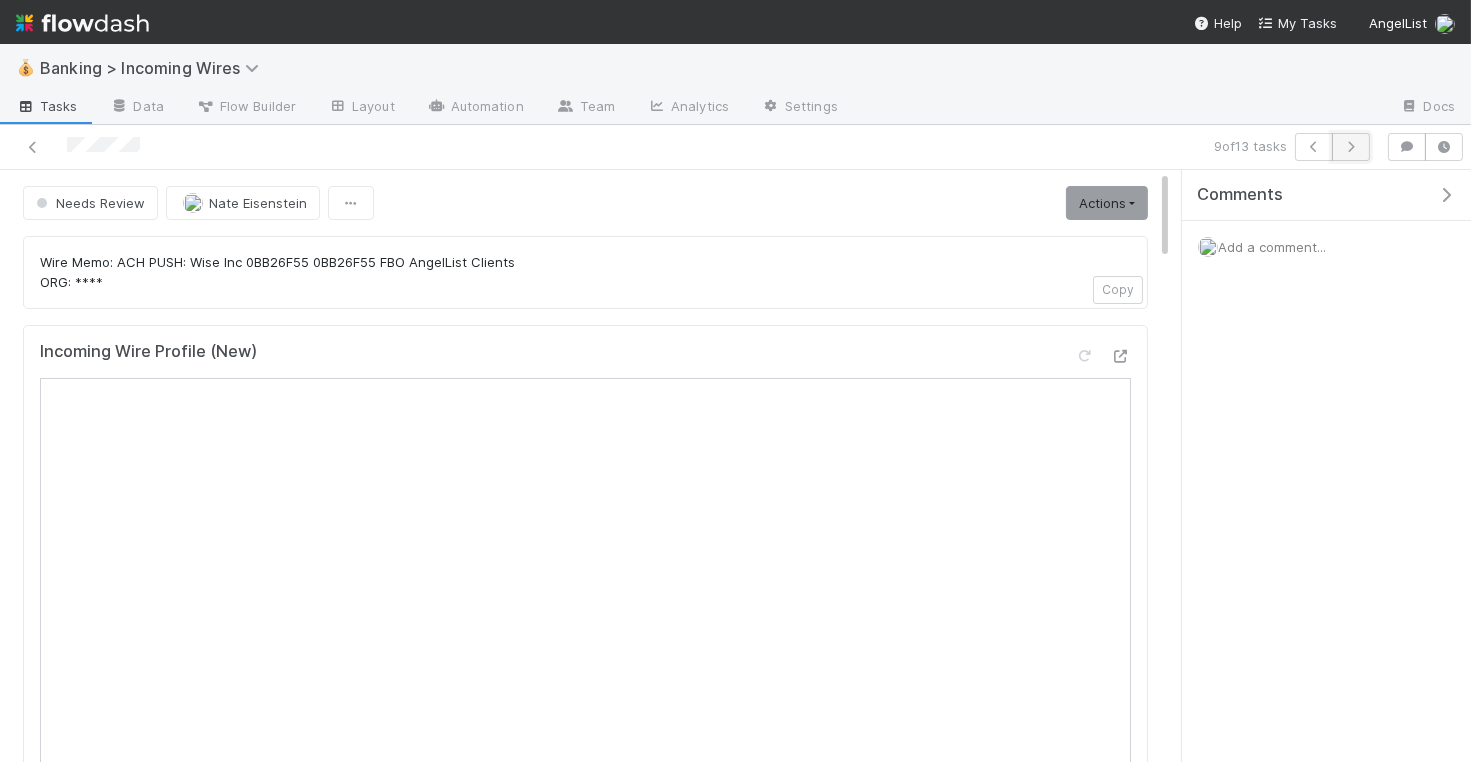 click at bounding box center [1351, 147] 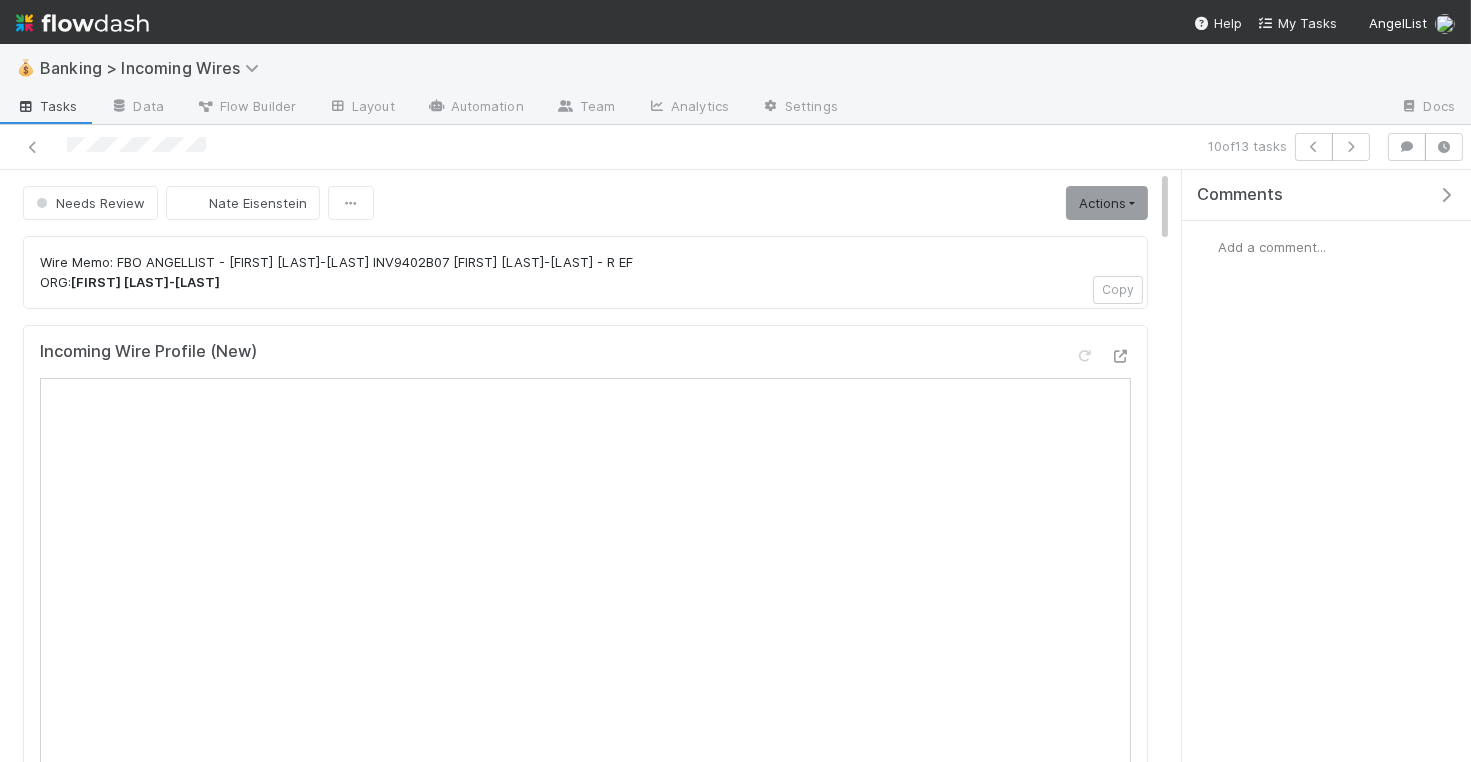 scroll, scrollTop: 38, scrollLeft: 0, axis: vertical 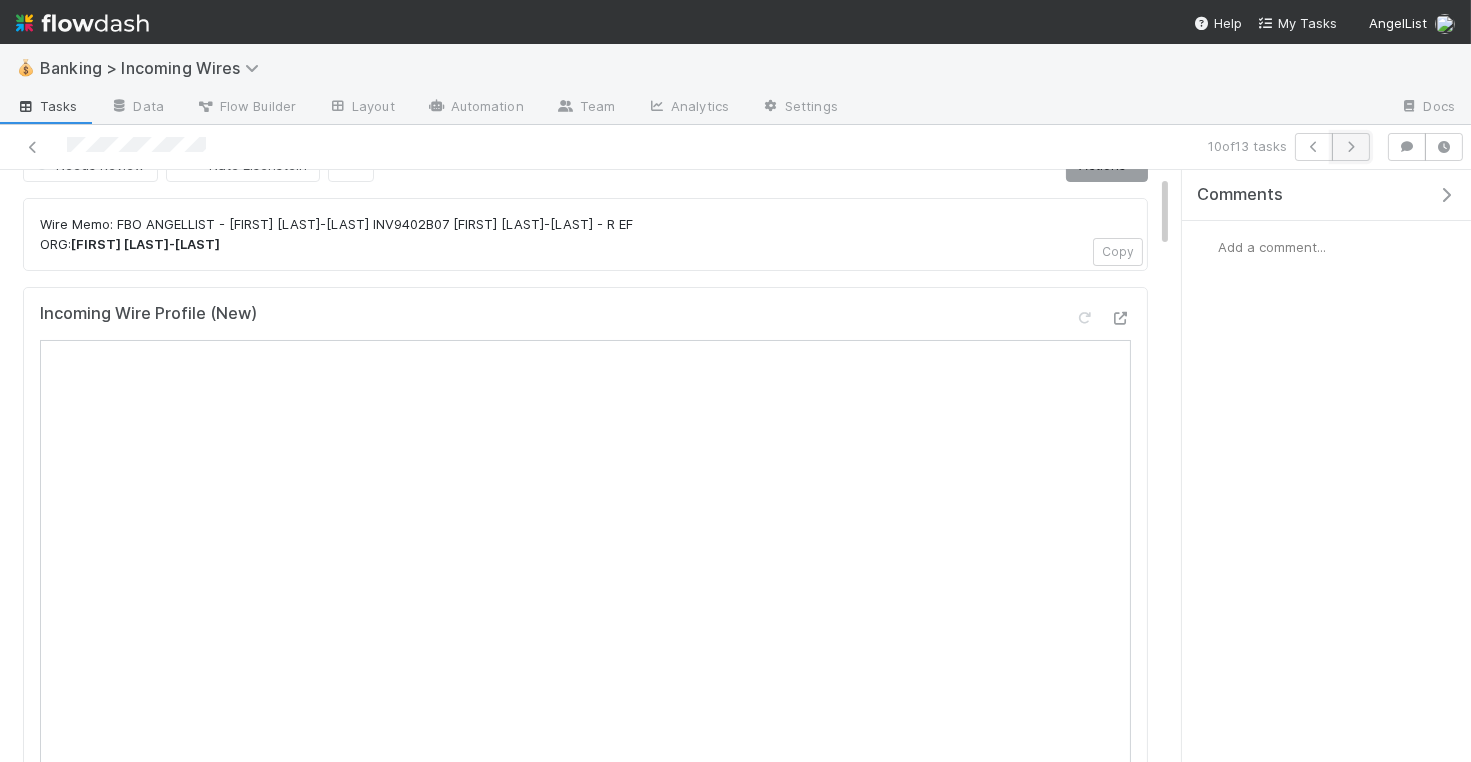click at bounding box center [1351, 147] 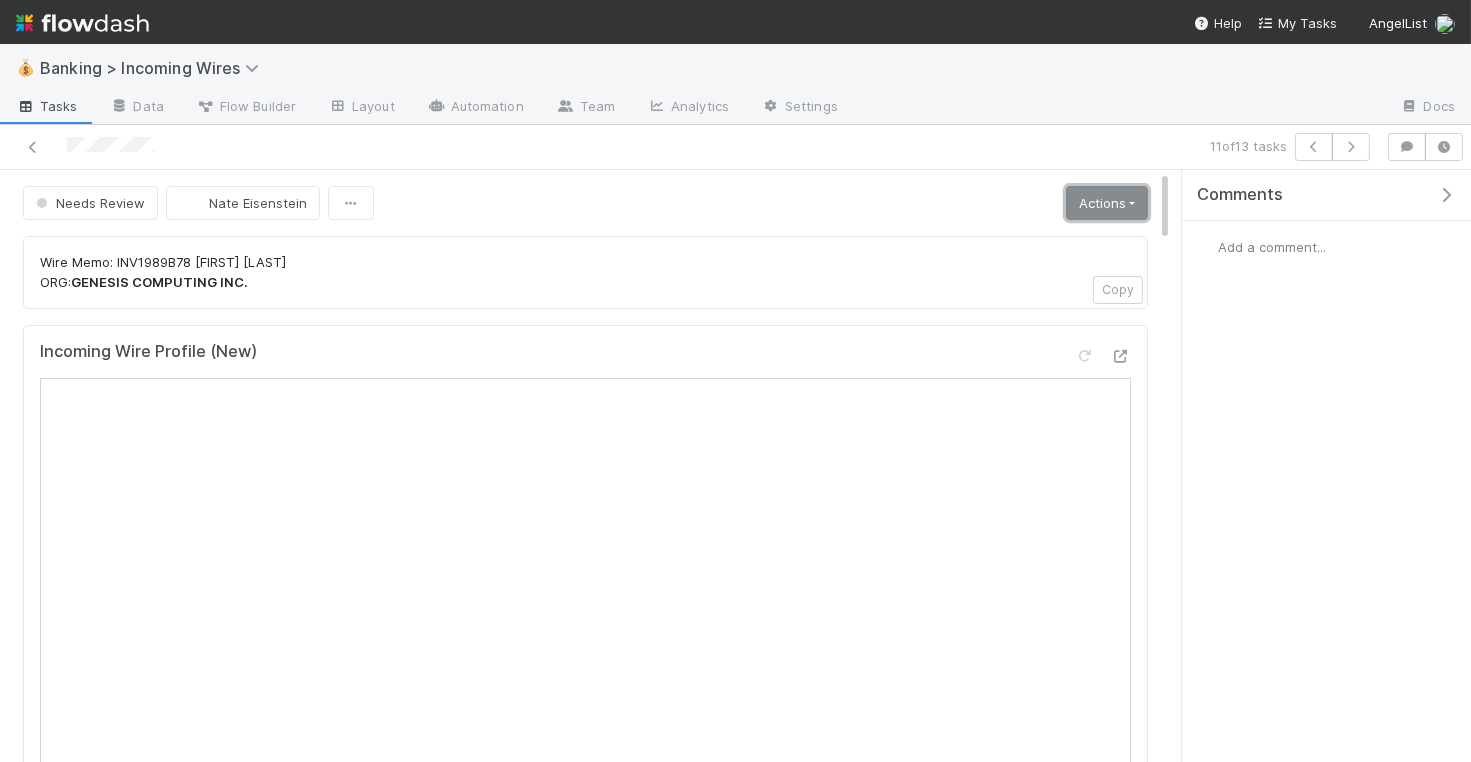 click on "Actions" at bounding box center (1107, 203) 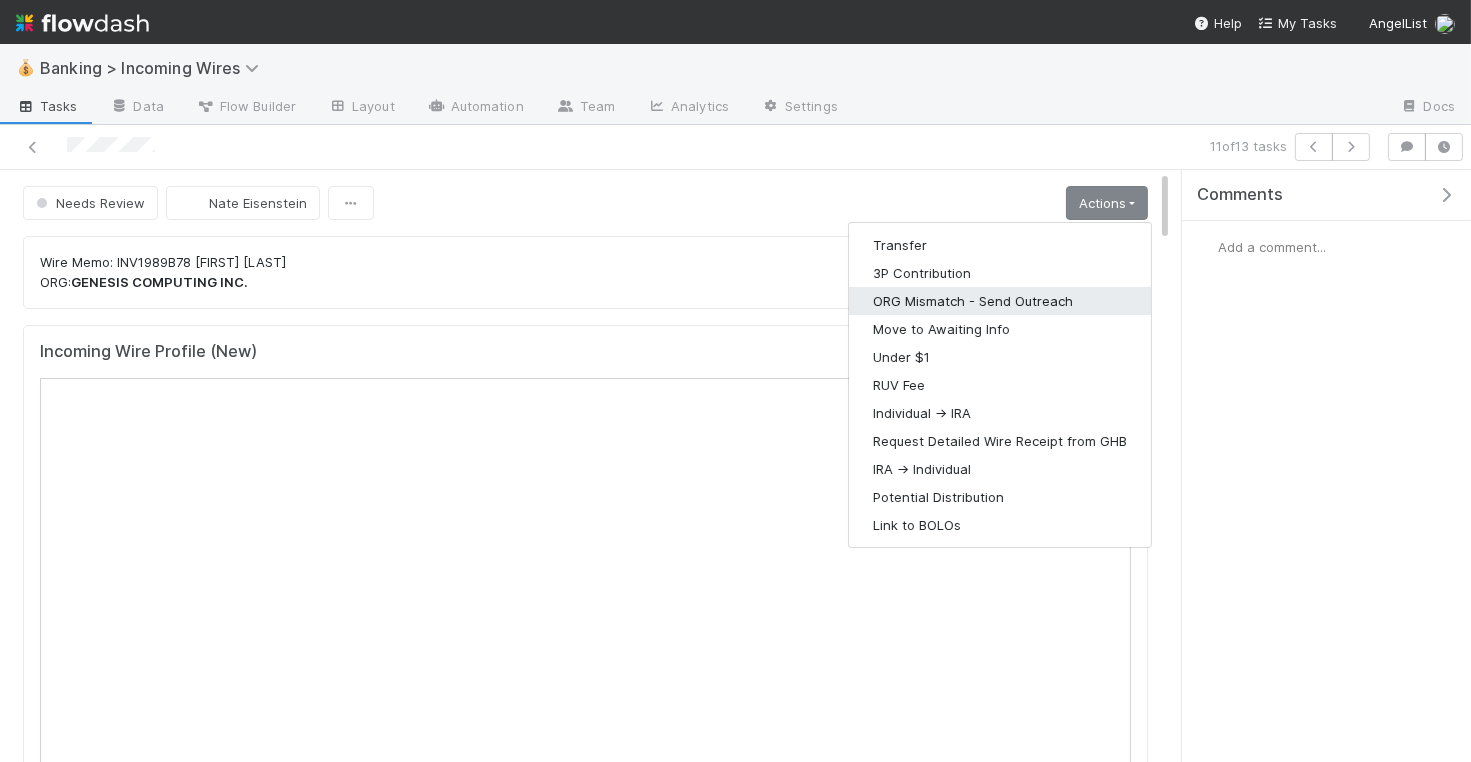 click on "ORG Mismatch - Send Outreach" at bounding box center (1000, 301) 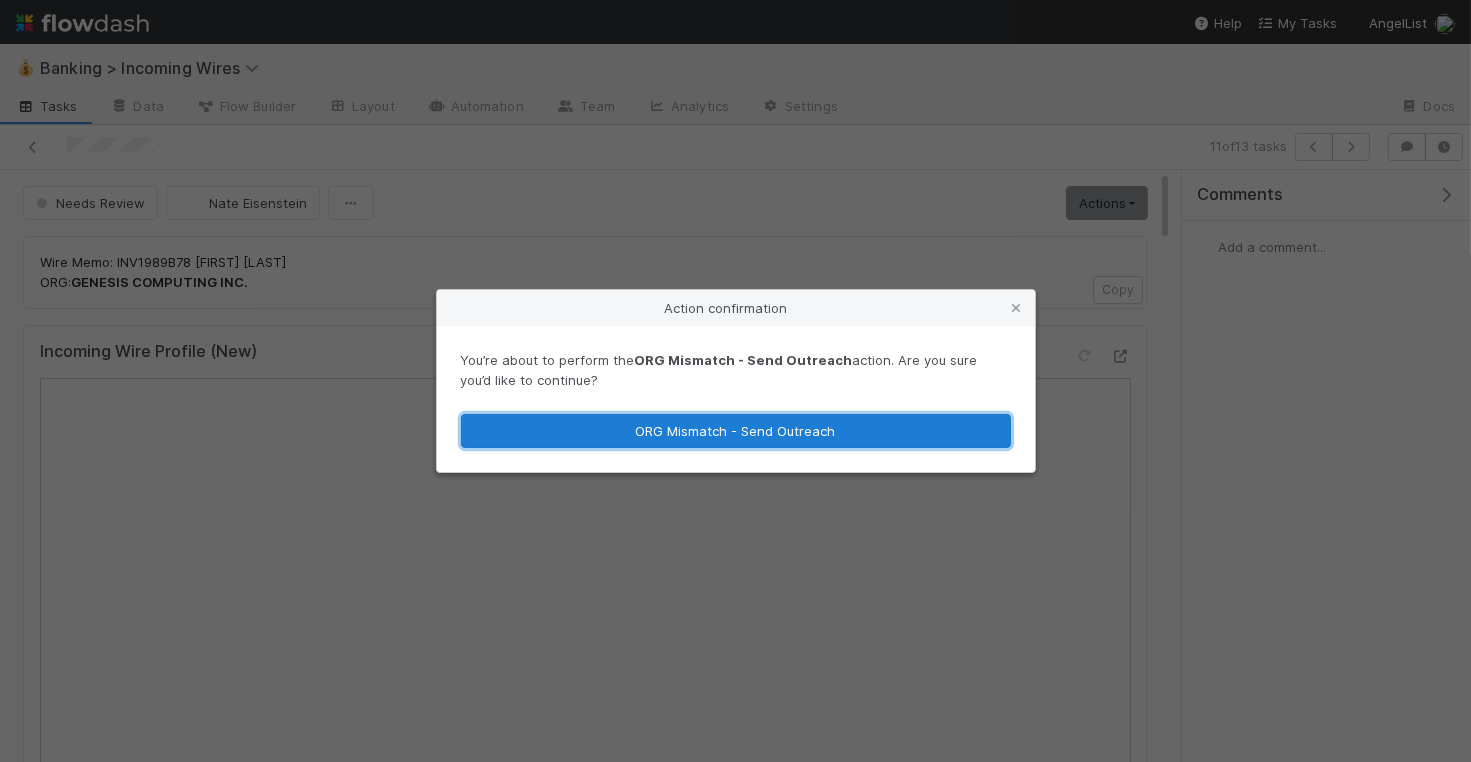 click on "ORG Mismatch - Send Outreach" at bounding box center [736, 431] 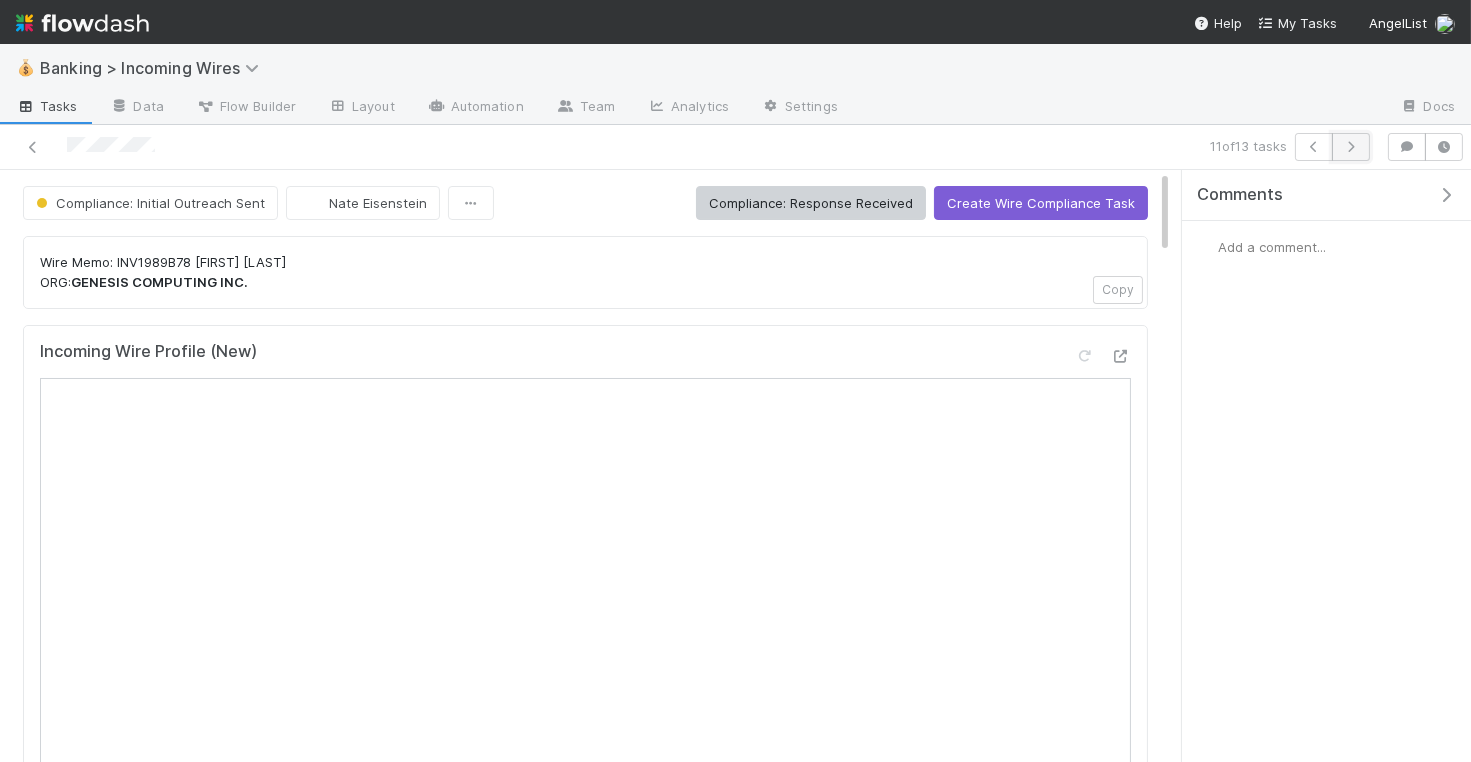 click at bounding box center [1351, 147] 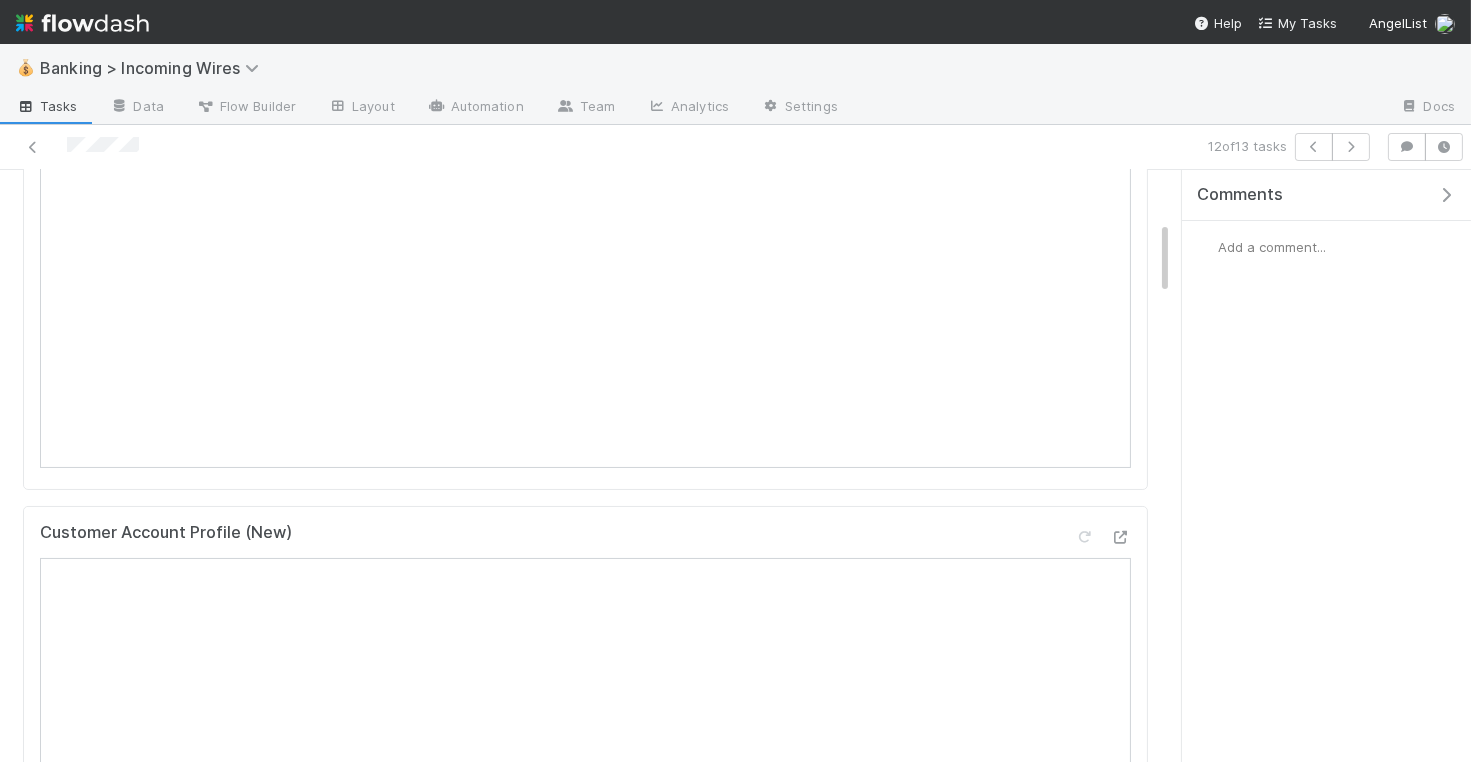 scroll, scrollTop: 0, scrollLeft: 0, axis: both 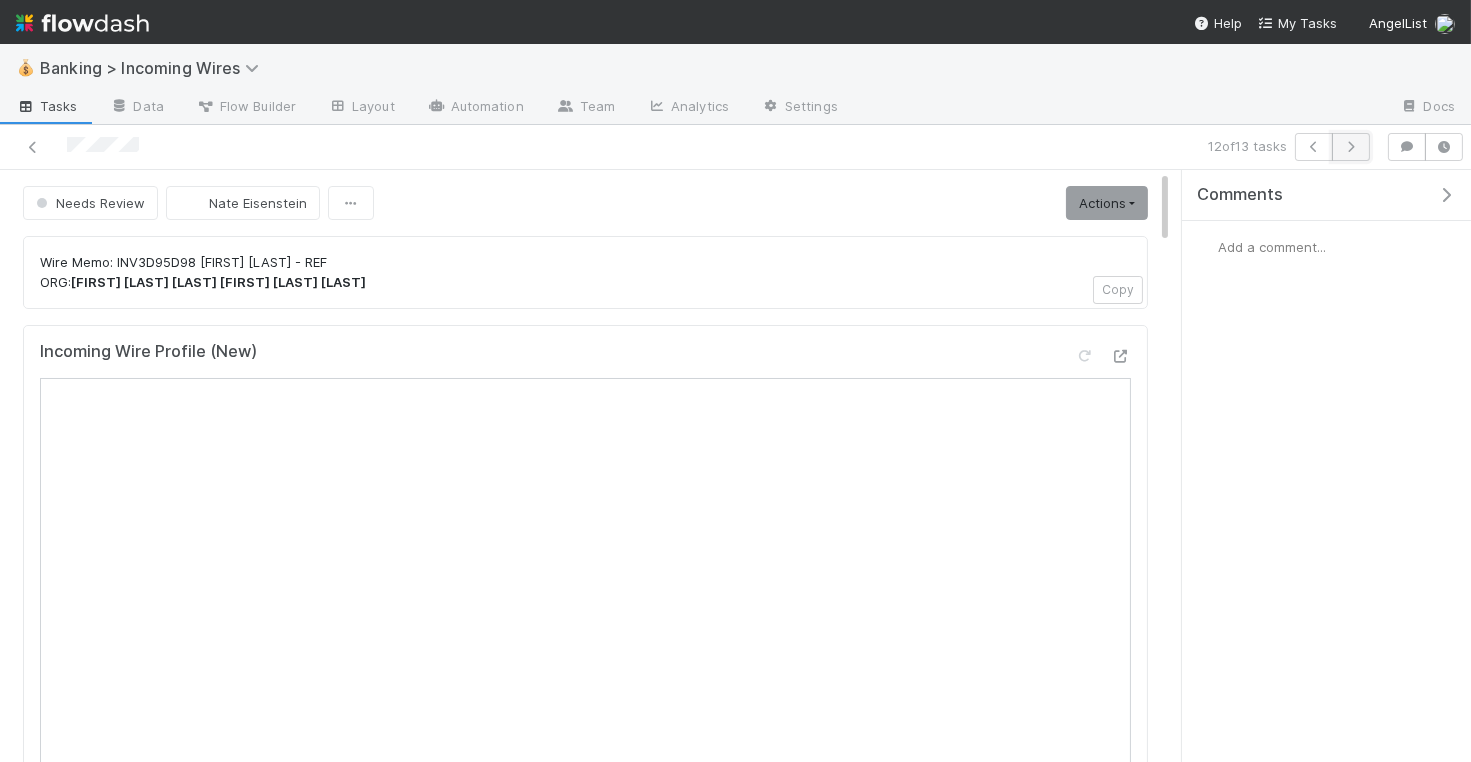 click at bounding box center (1351, 147) 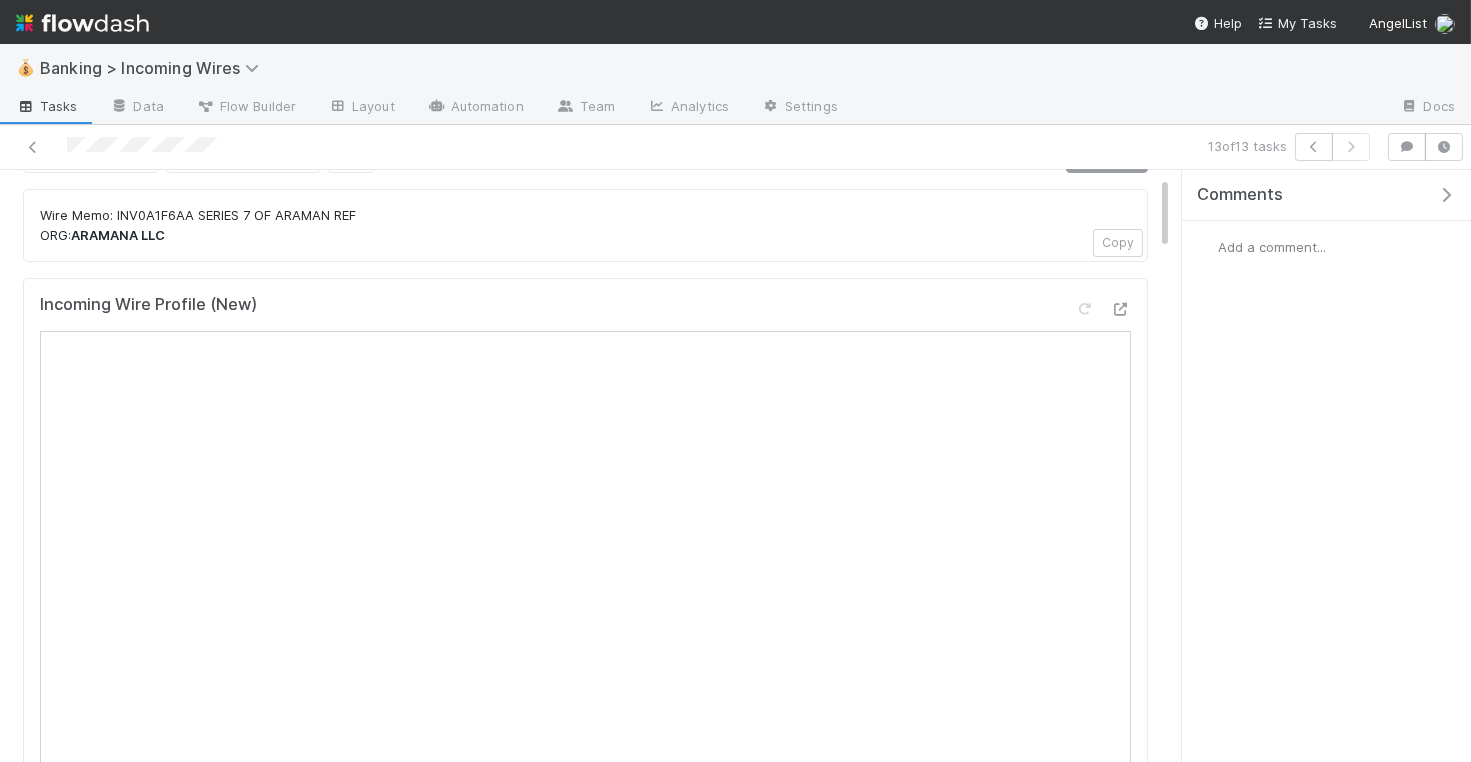 scroll, scrollTop: 0, scrollLeft: 0, axis: both 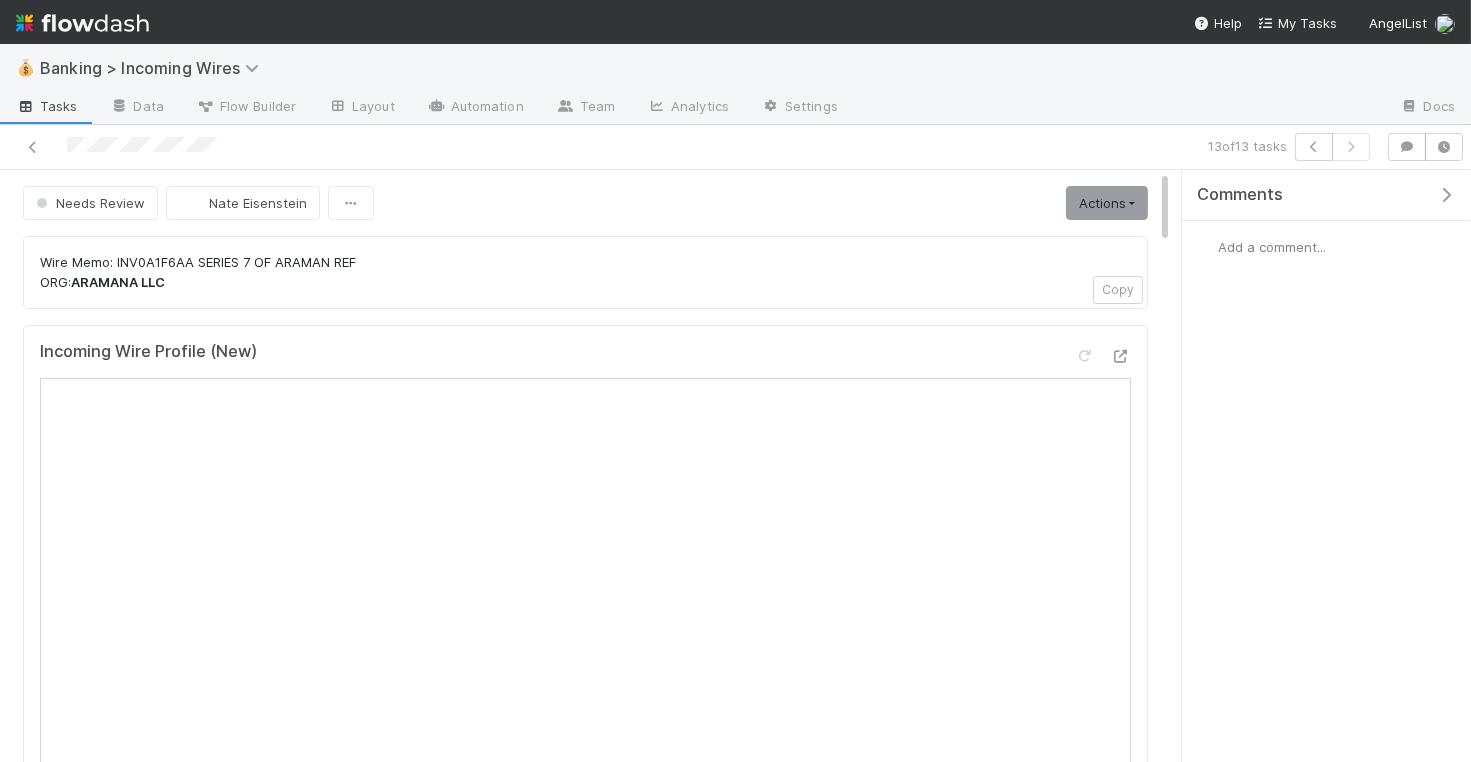 click on "Add a comment..." at bounding box center (1272, 247) 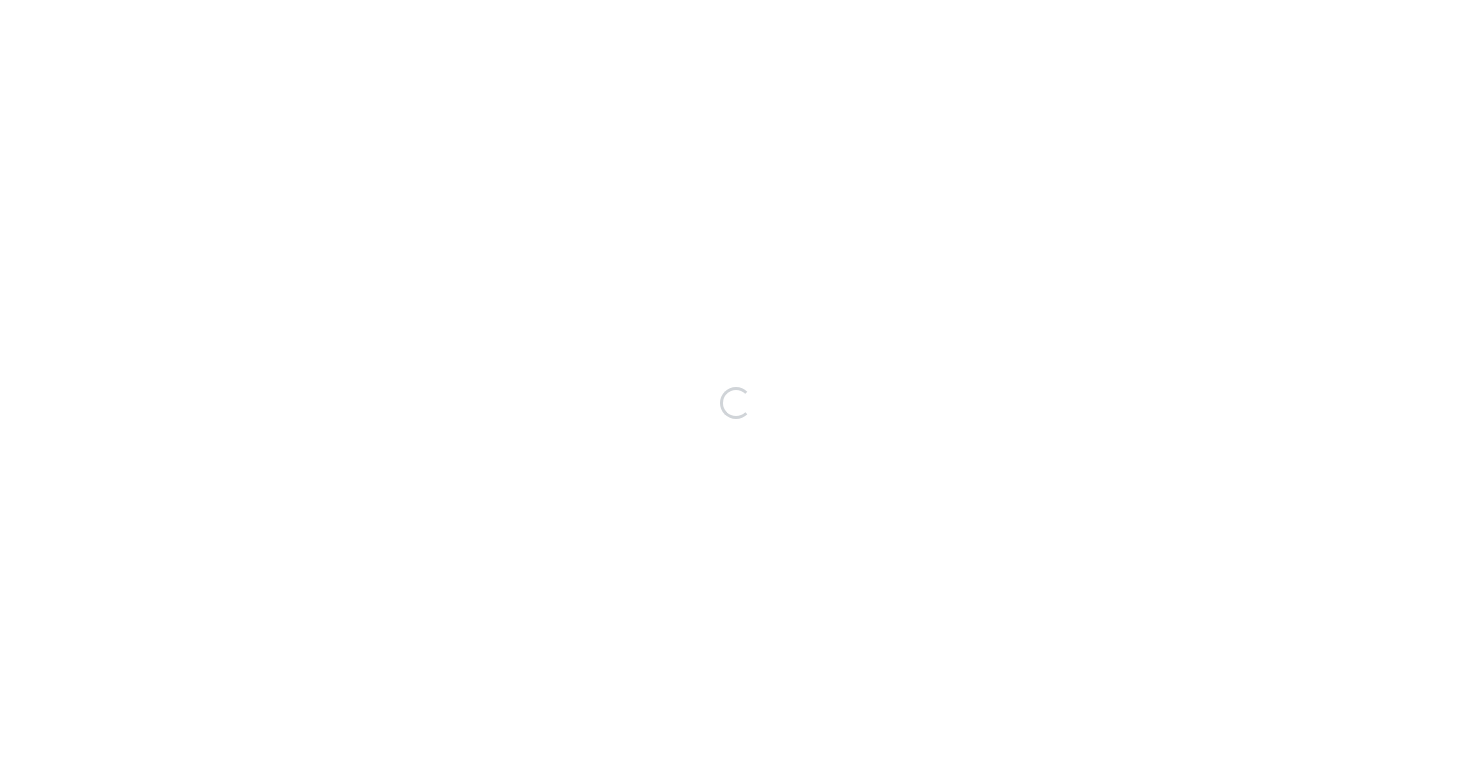scroll, scrollTop: 0, scrollLeft: 0, axis: both 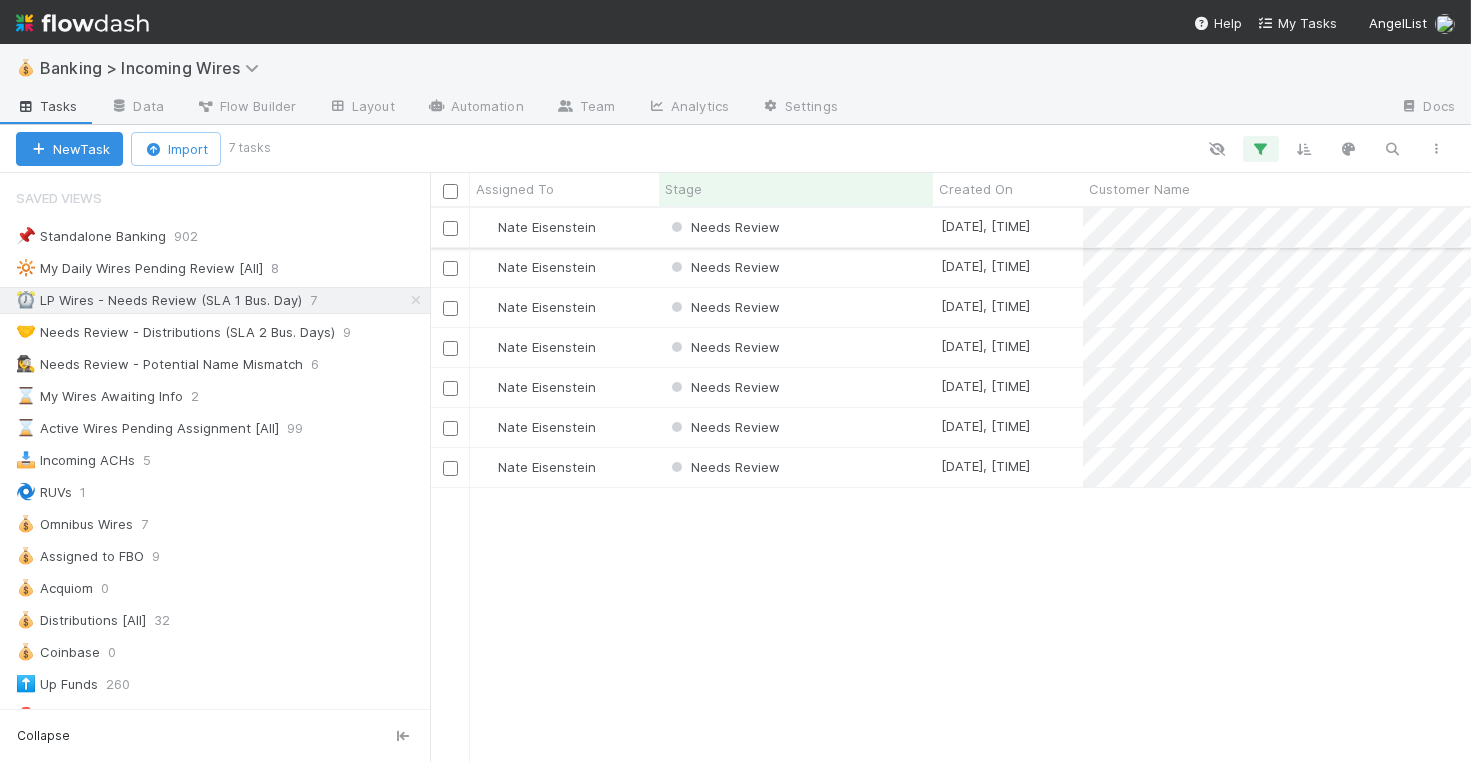 click on "Needs Review" at bounding box center (796, 227) 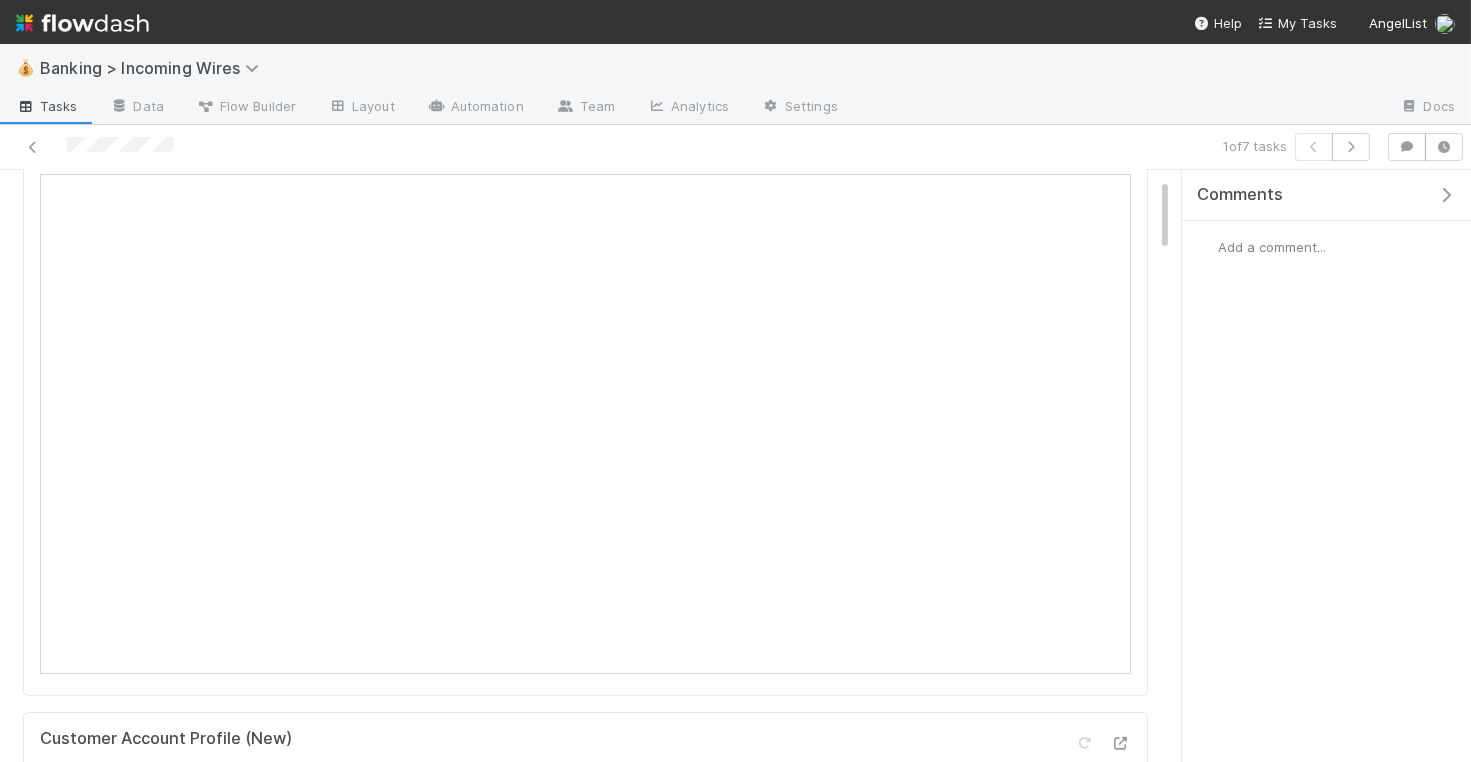 scroll, scrollTop: 288, scrollLeft: 0, axis: vertical 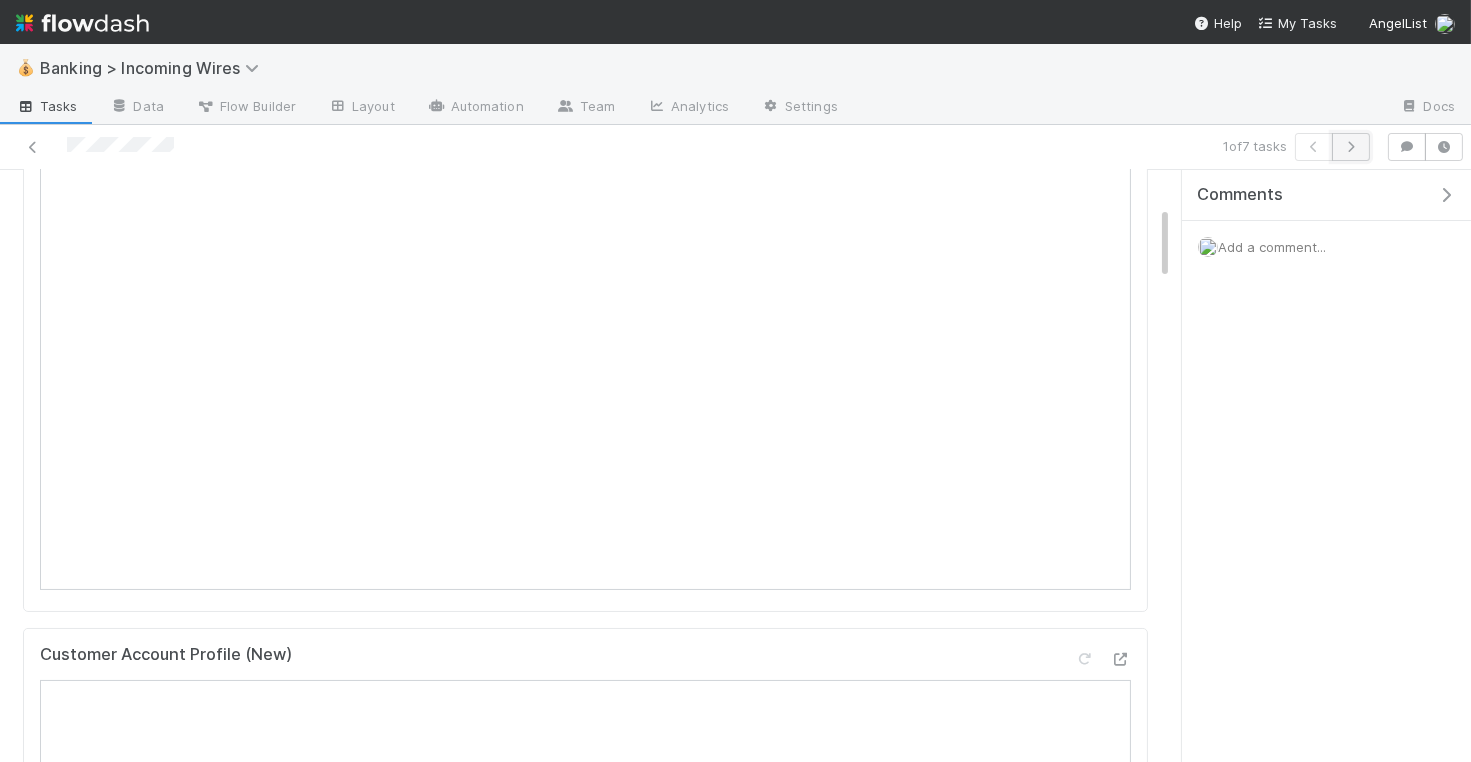 click at bounding box center (1351, 147) 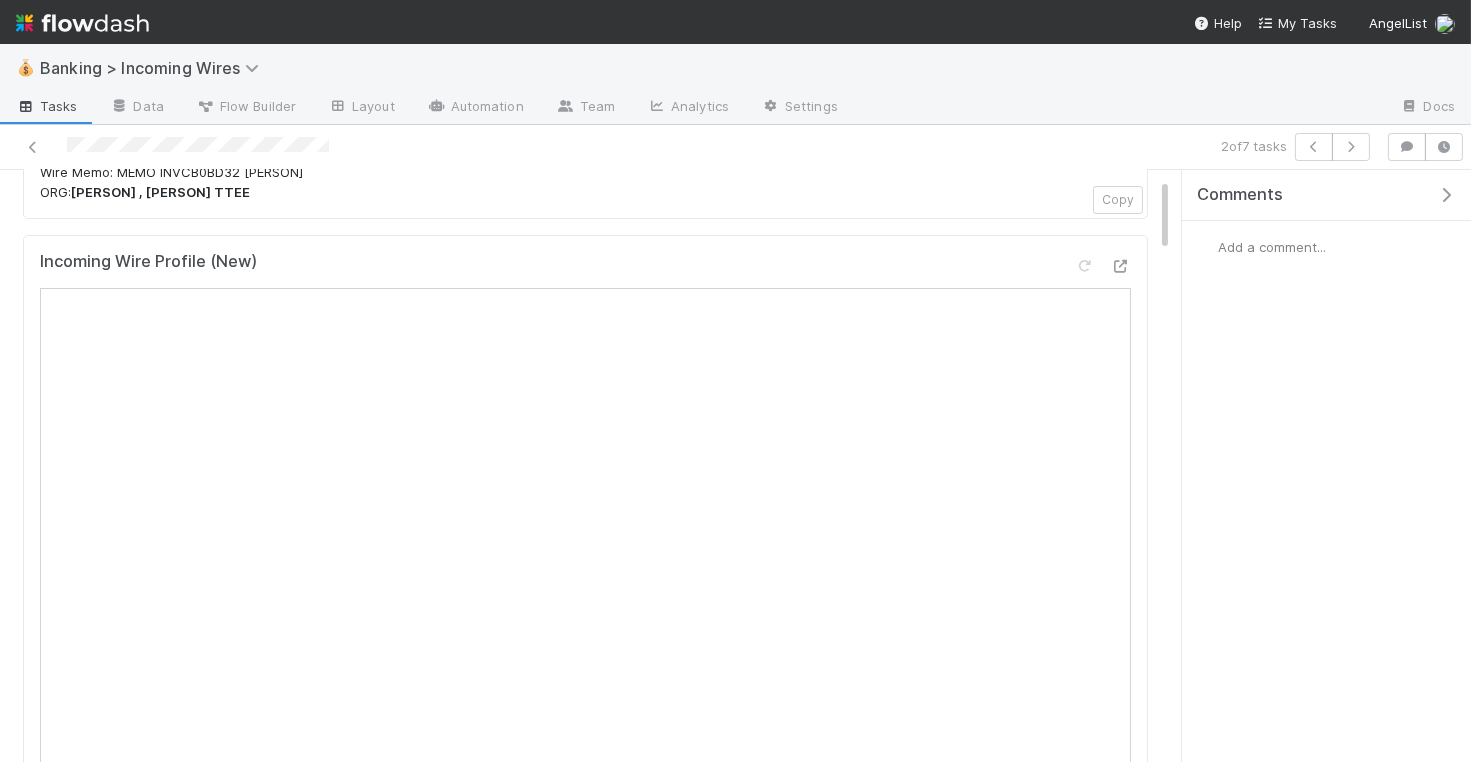 scroll, scrollTop: 91, scrollLeft: 0, axis: vertical 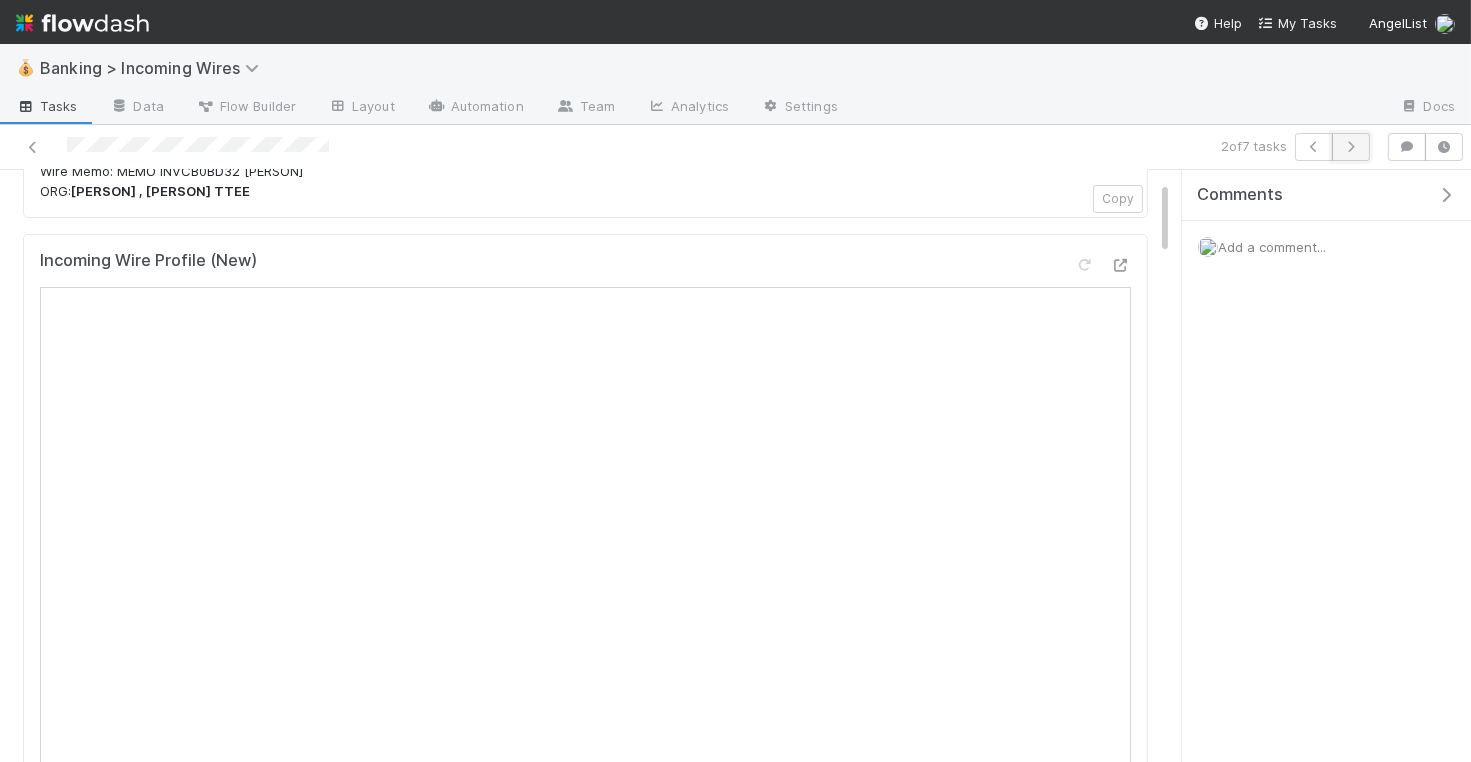 click at bounding box center [1351, 147] 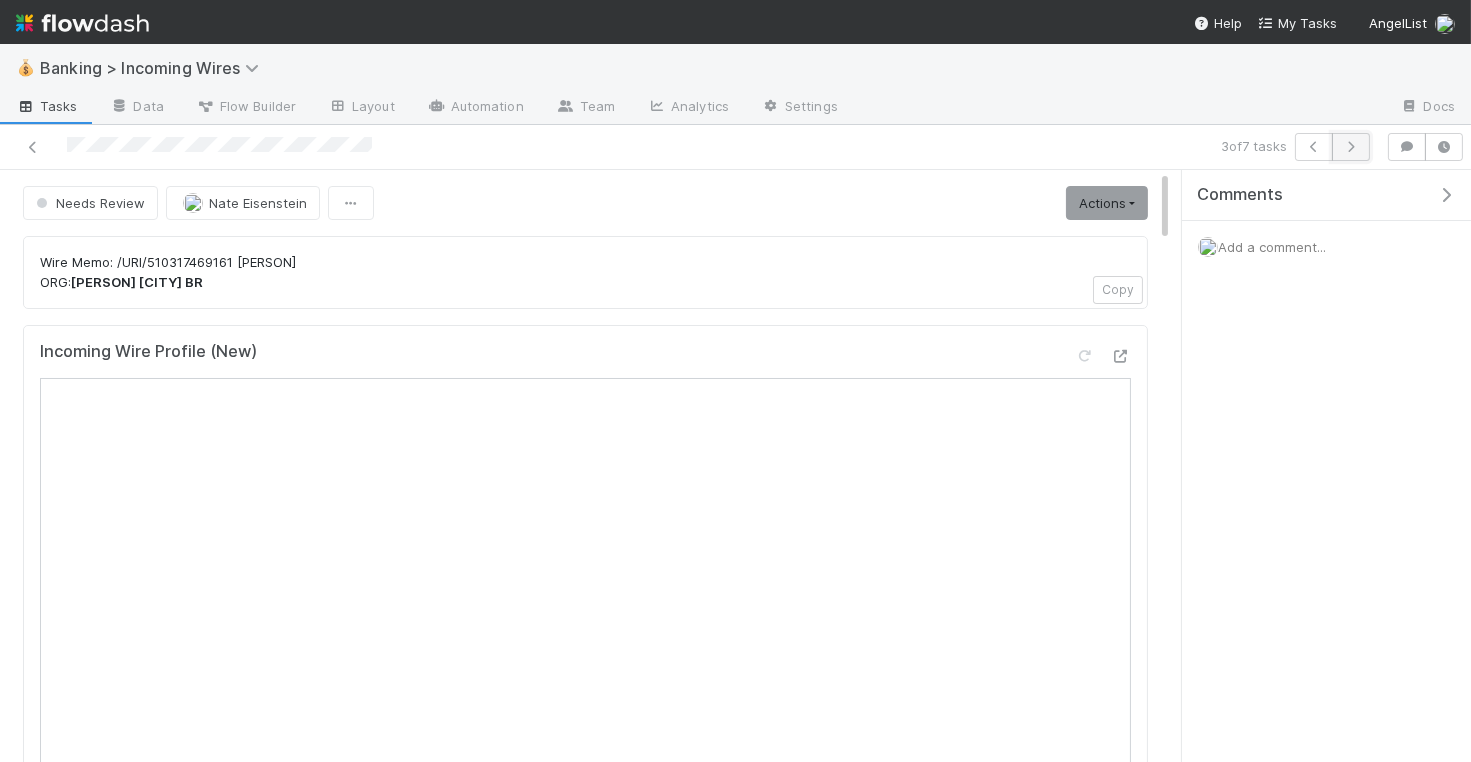 click at bounding box center [1351, 147] 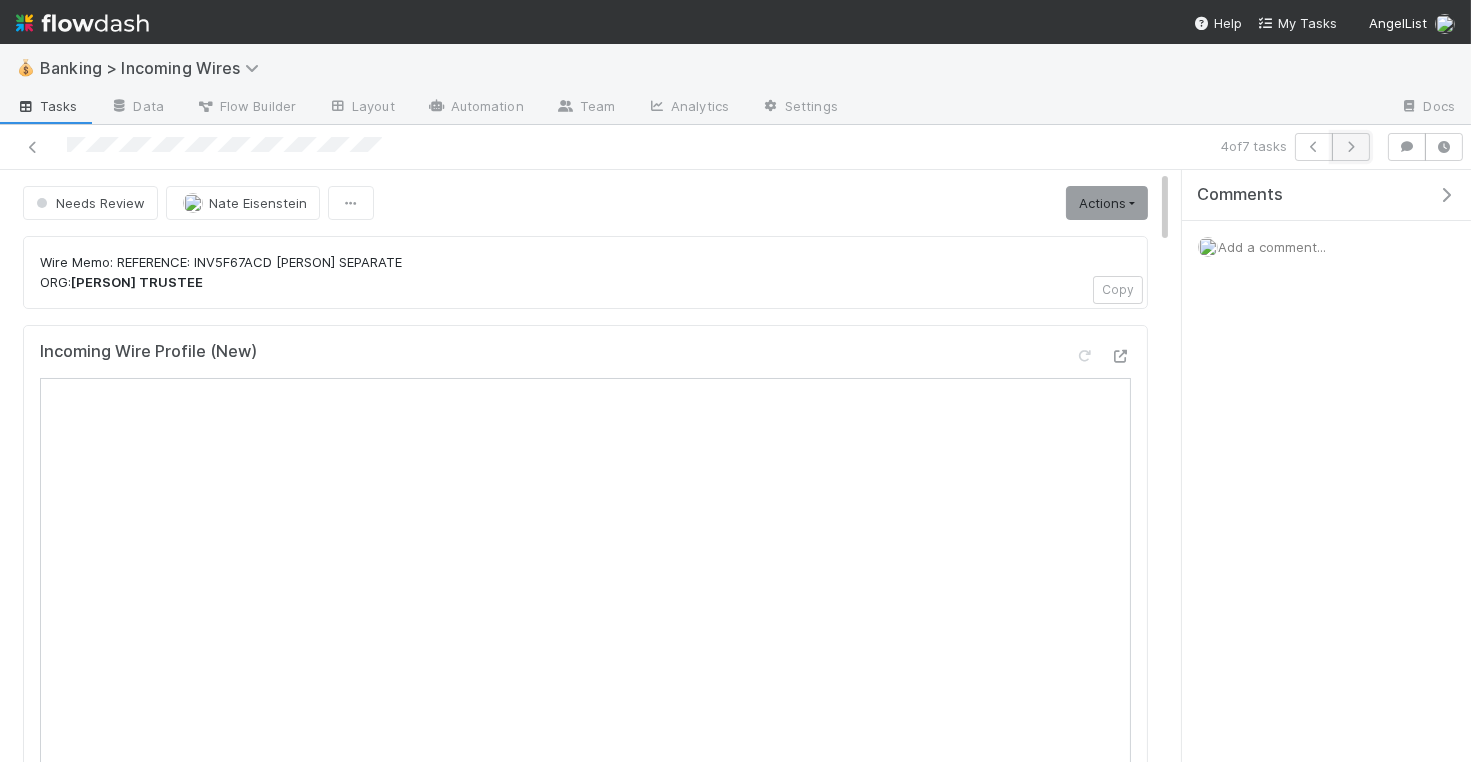 click at bounding box center [1351, 147] 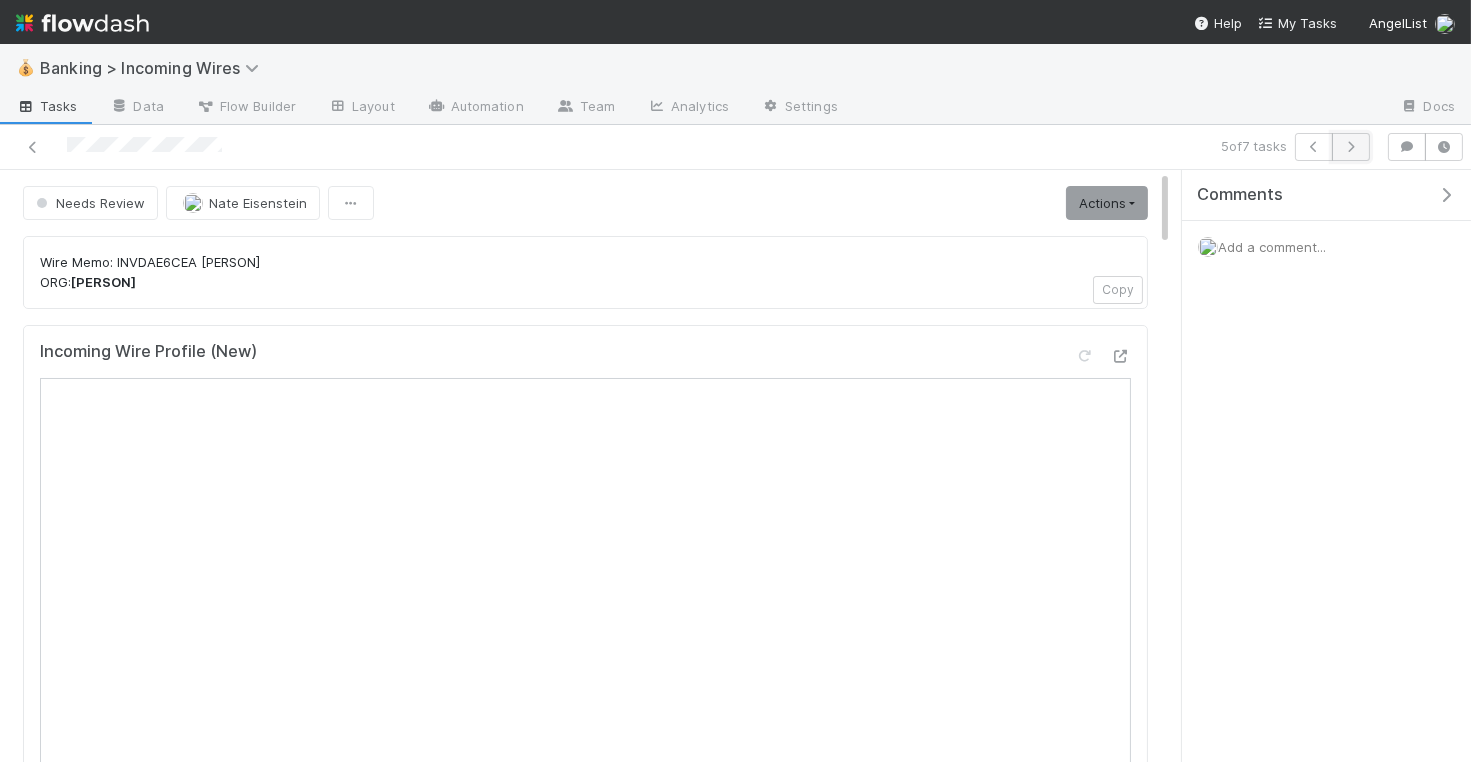click at bounding box center (1351, 147) 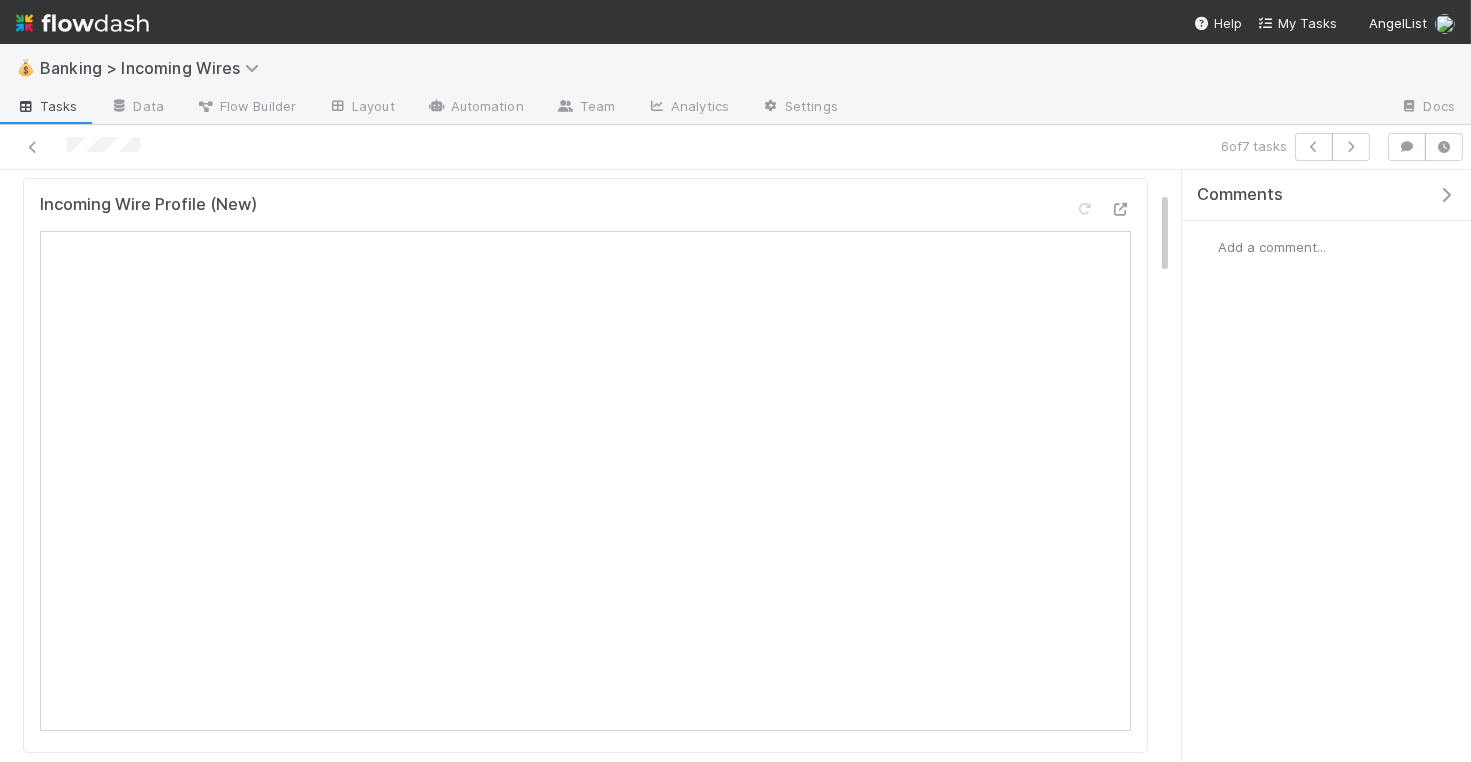 scroll, scrollTop: 145, scrollLeft: 0, axis: vertical 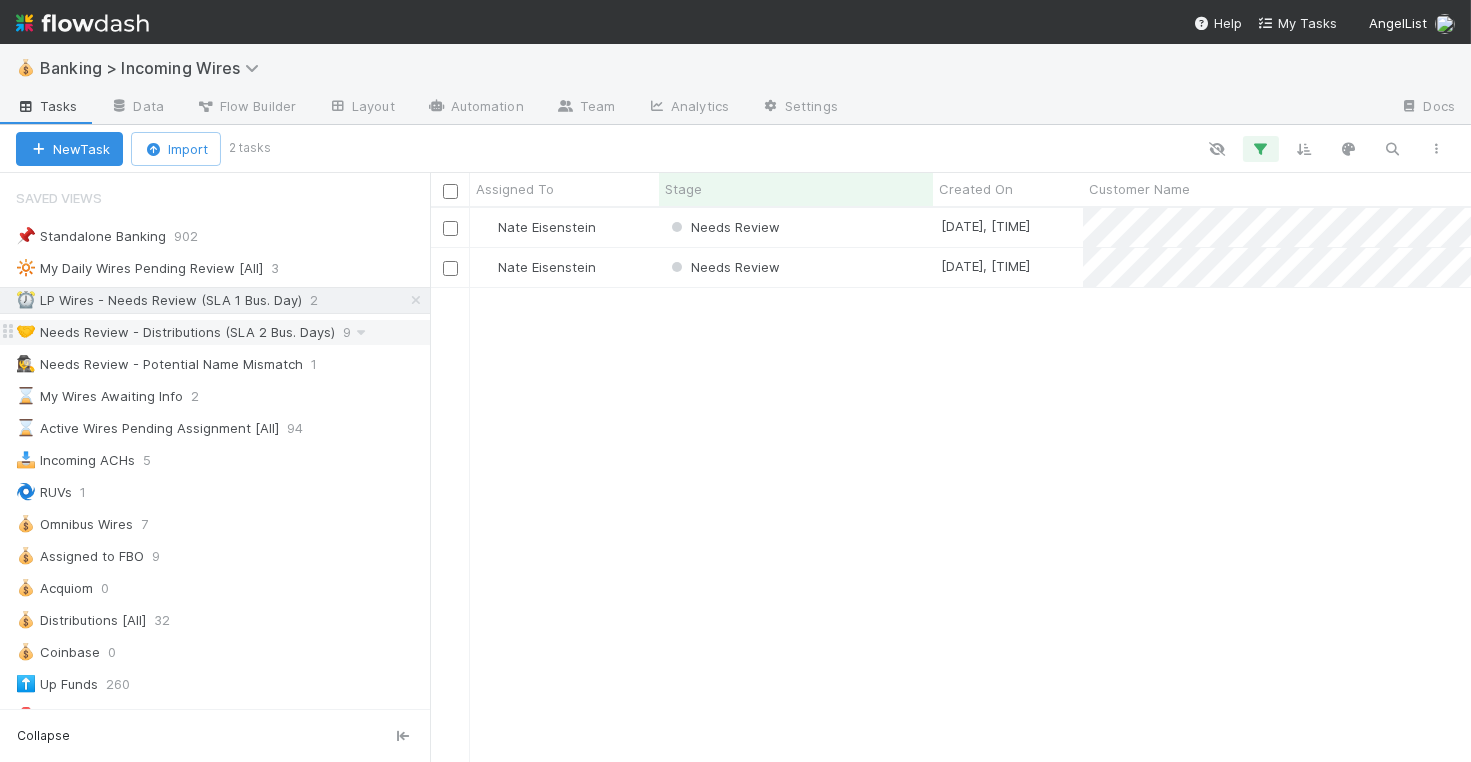 click on "🤝 Needs Review - Distributions (SLA 2 Bus. Days)" at bounding box center (175, 332) 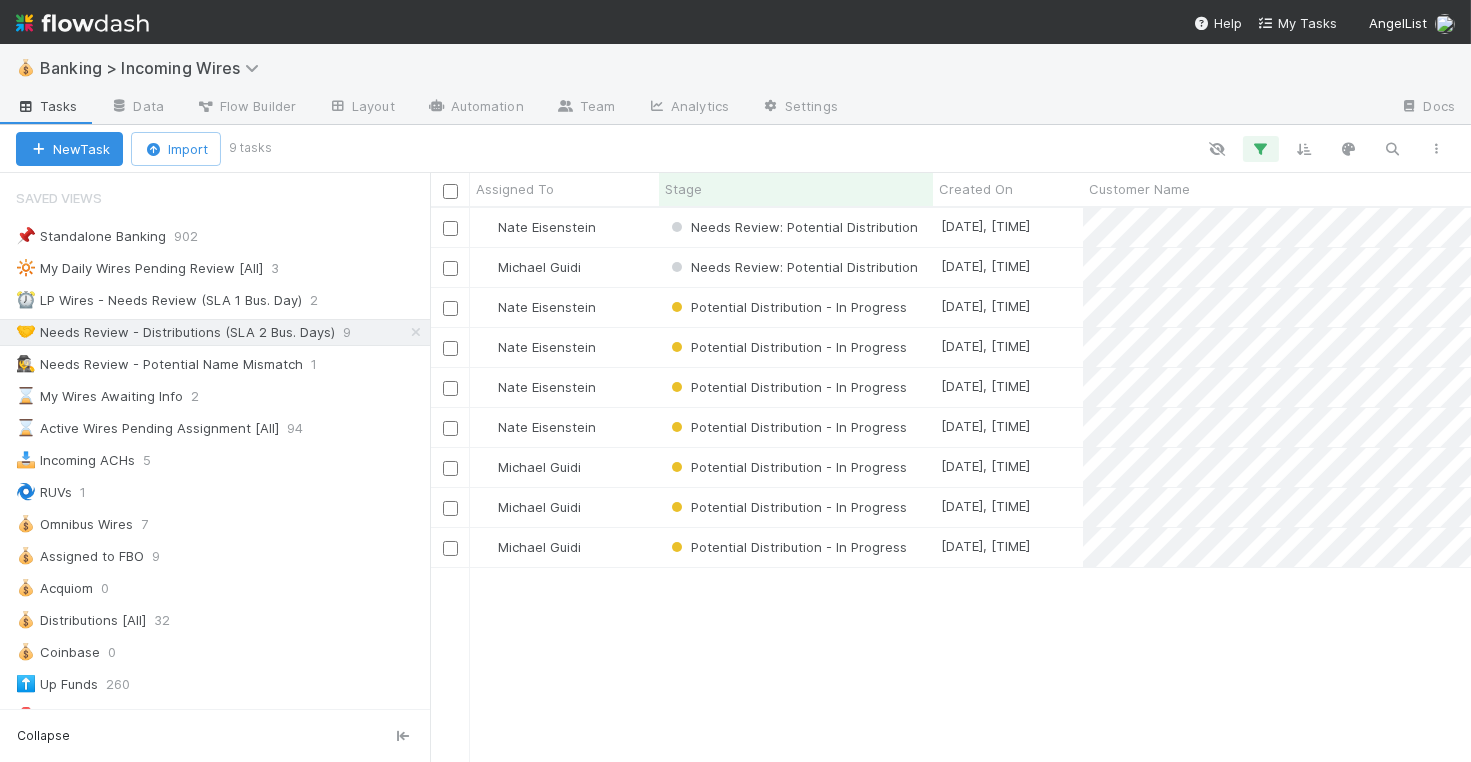 scroll, scrollTop: 1, scrollLeft: 1, axis: both 